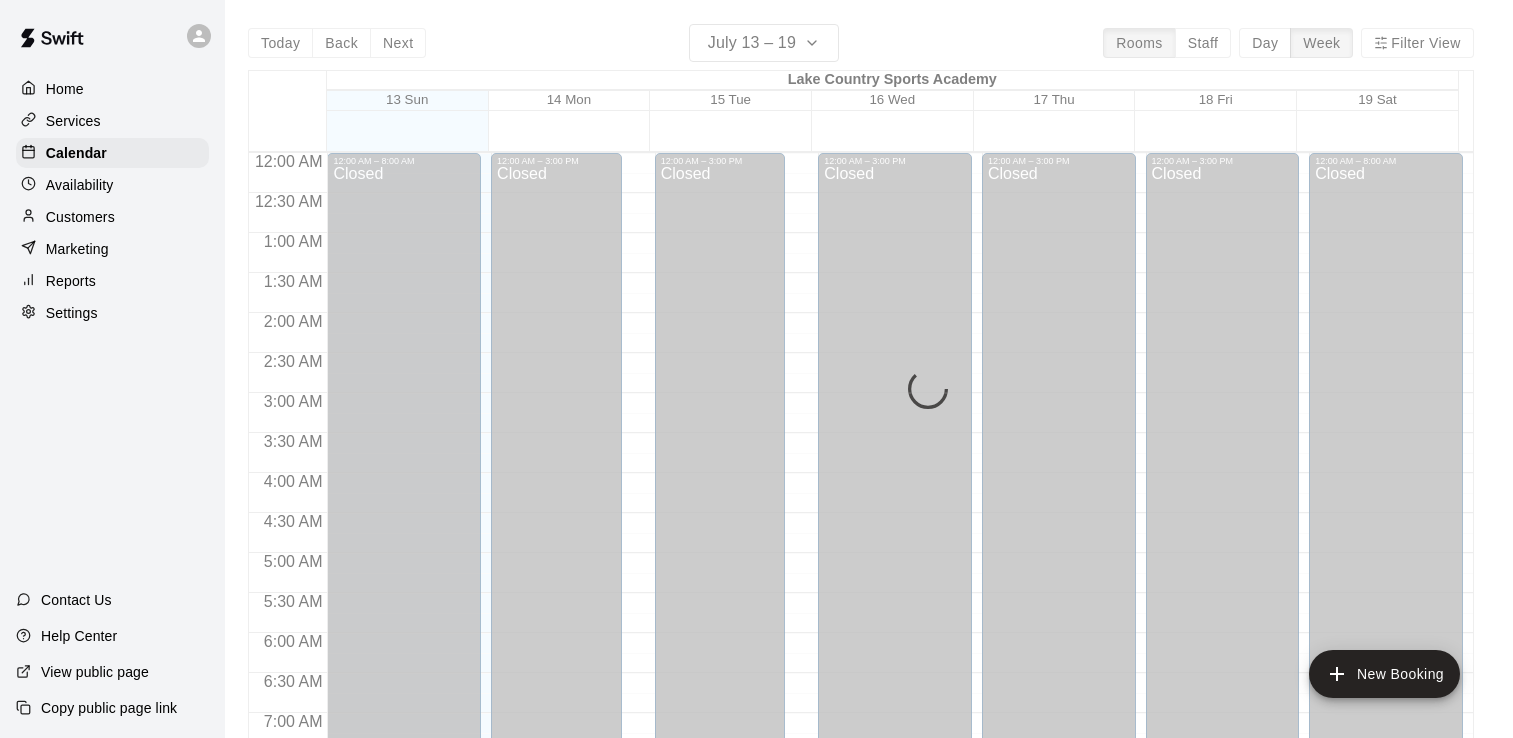scroll, scrollTop: 0, scrollLeft: 0, axis: both 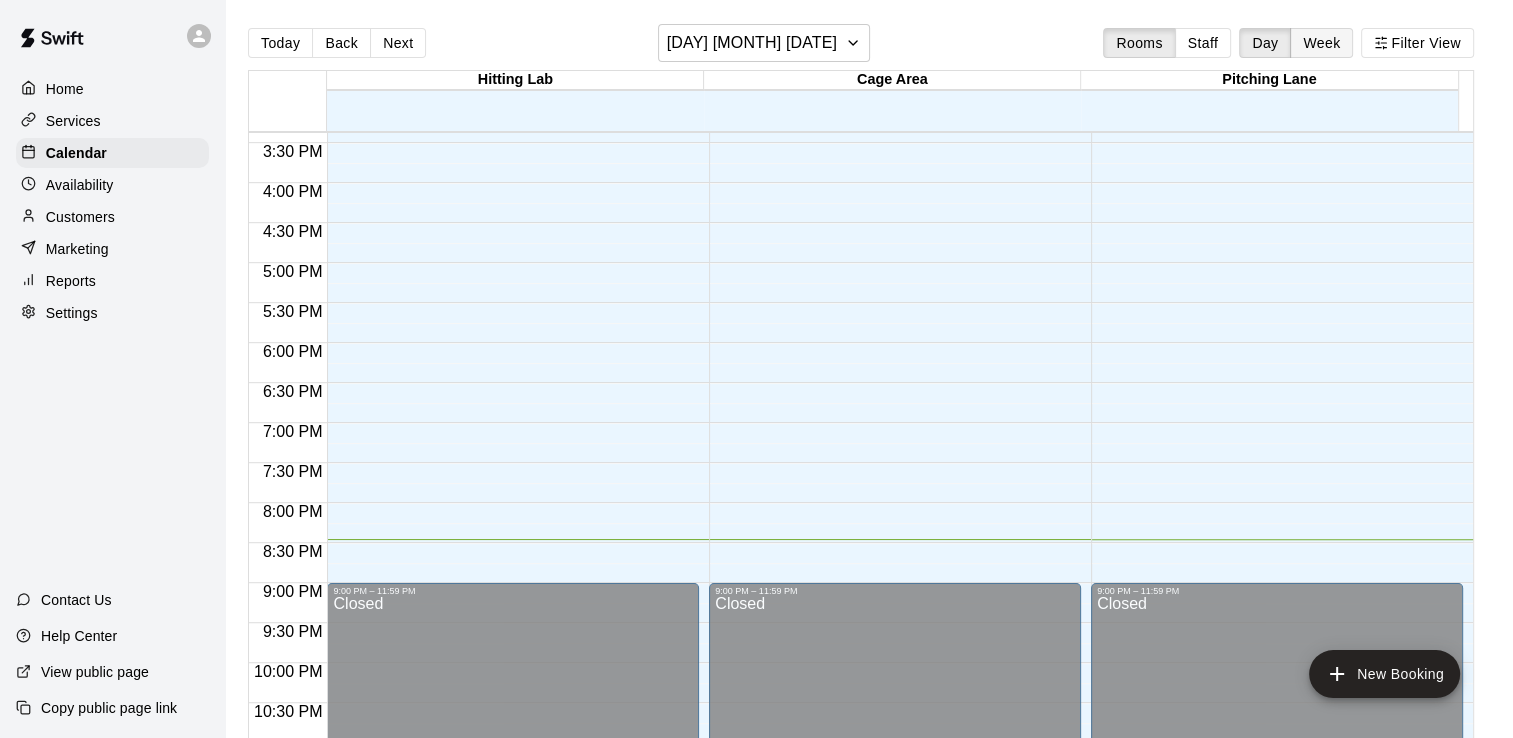 click on "Week" at bounding box center [1321, 43] 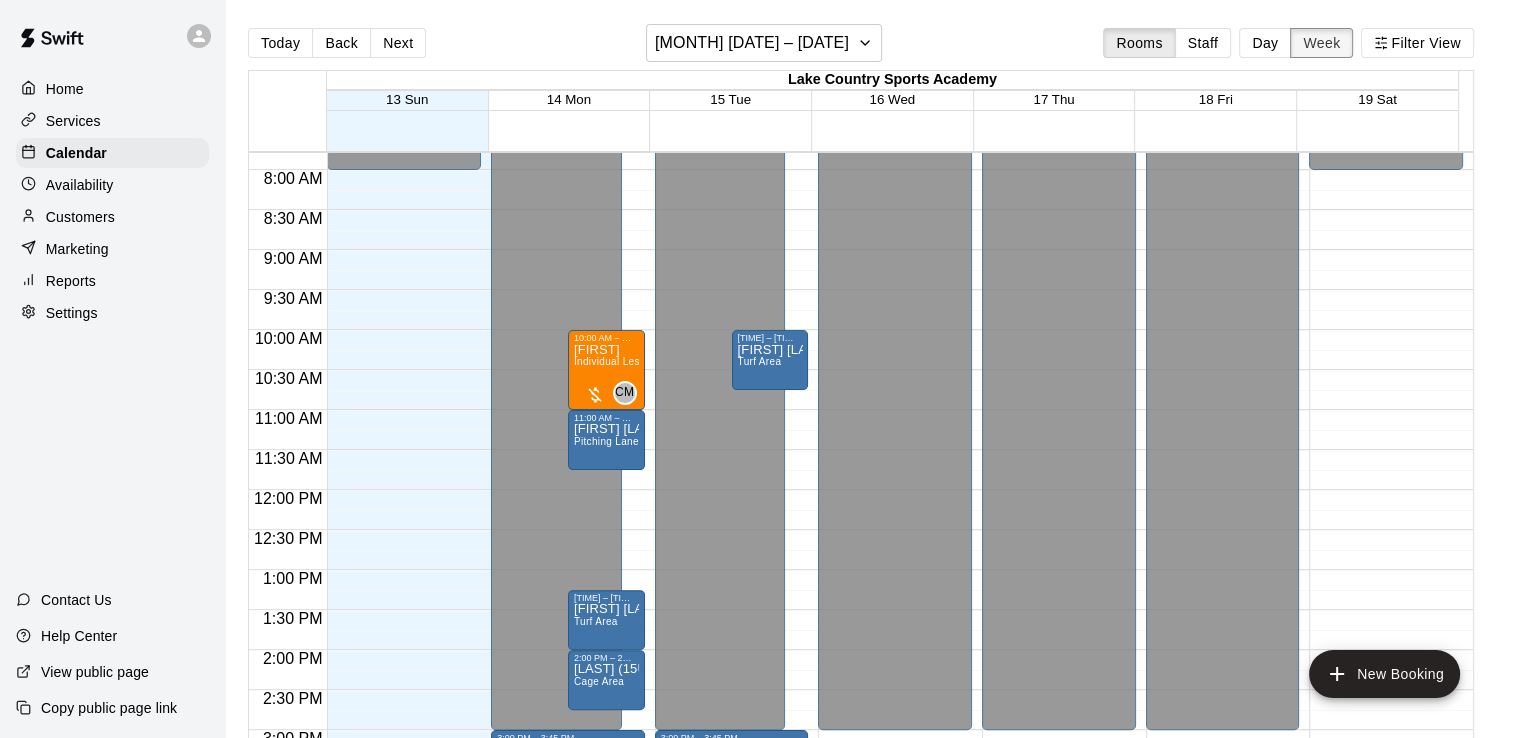 scroll, scrollTop: 633, scrollLeft: 0, axis: vertical 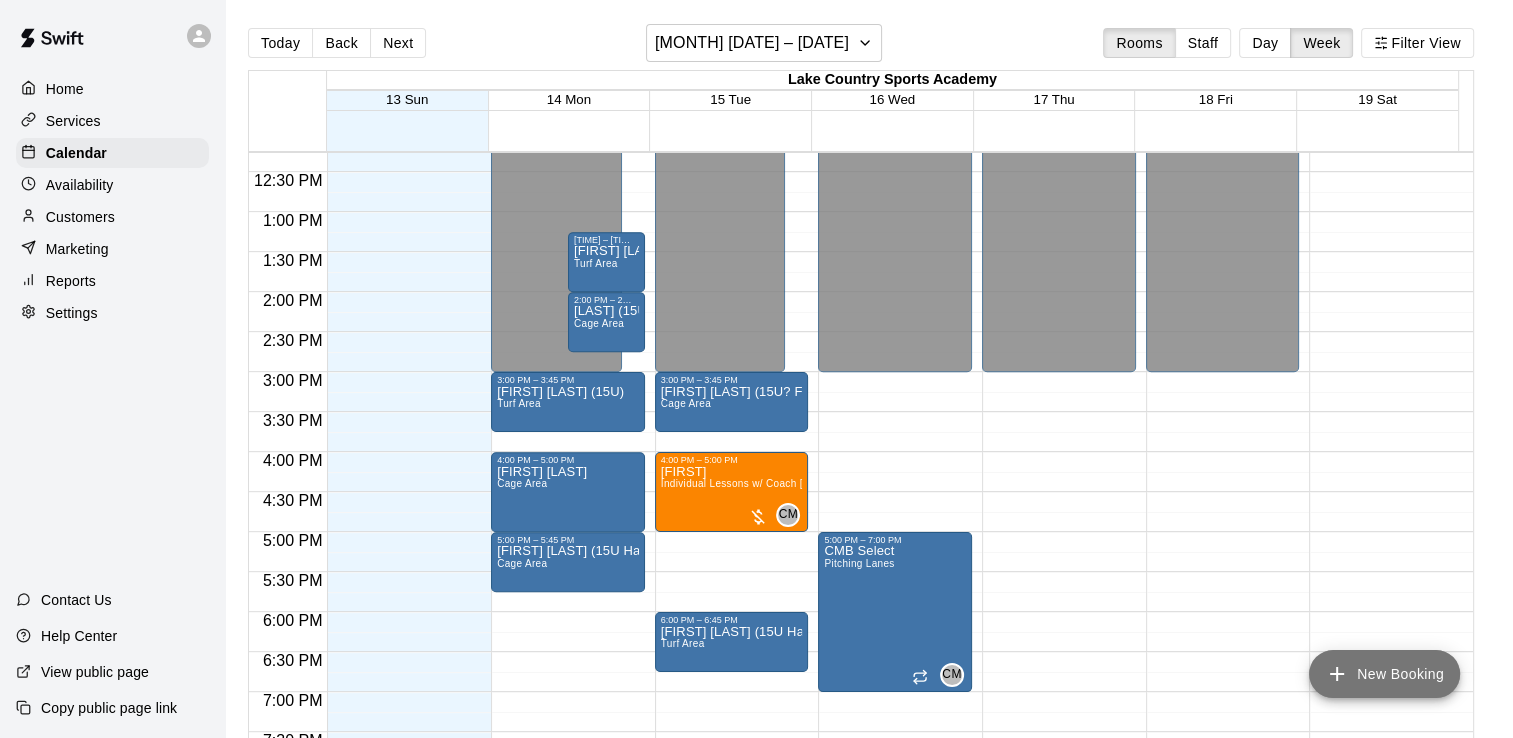 click on "New Booking" at bounding box center (1384, 674) 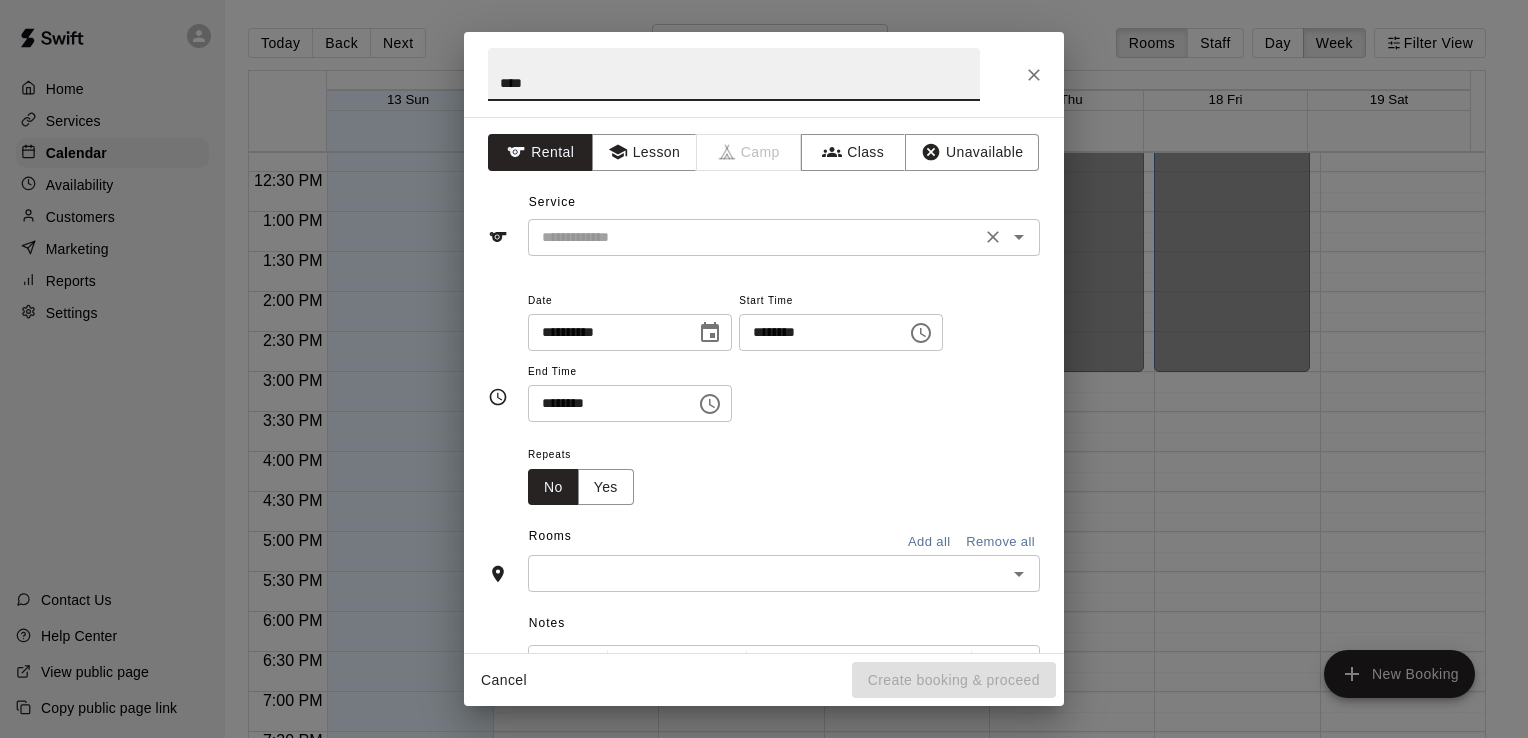 click 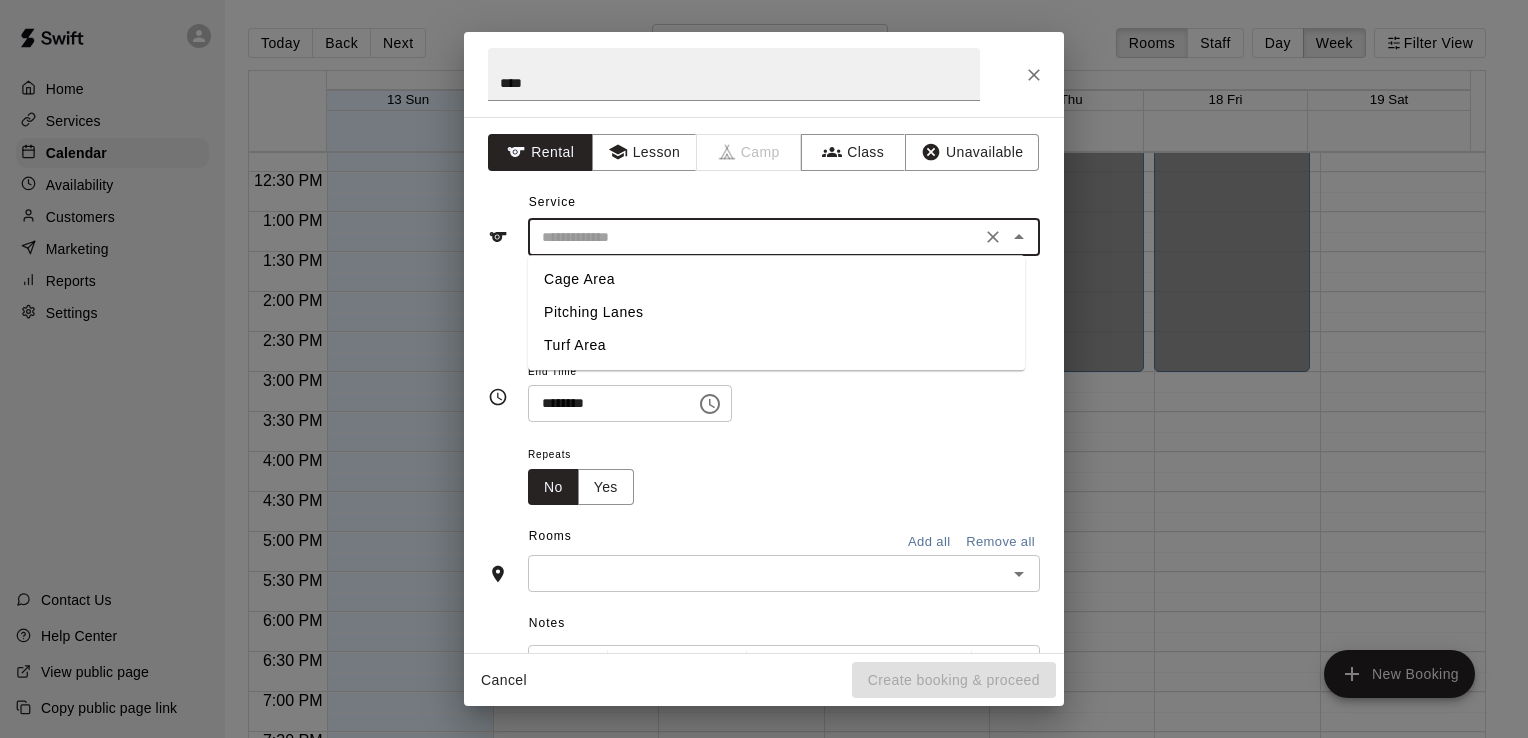 click on "Pitching Lanes" at bounding box center (776, 312) 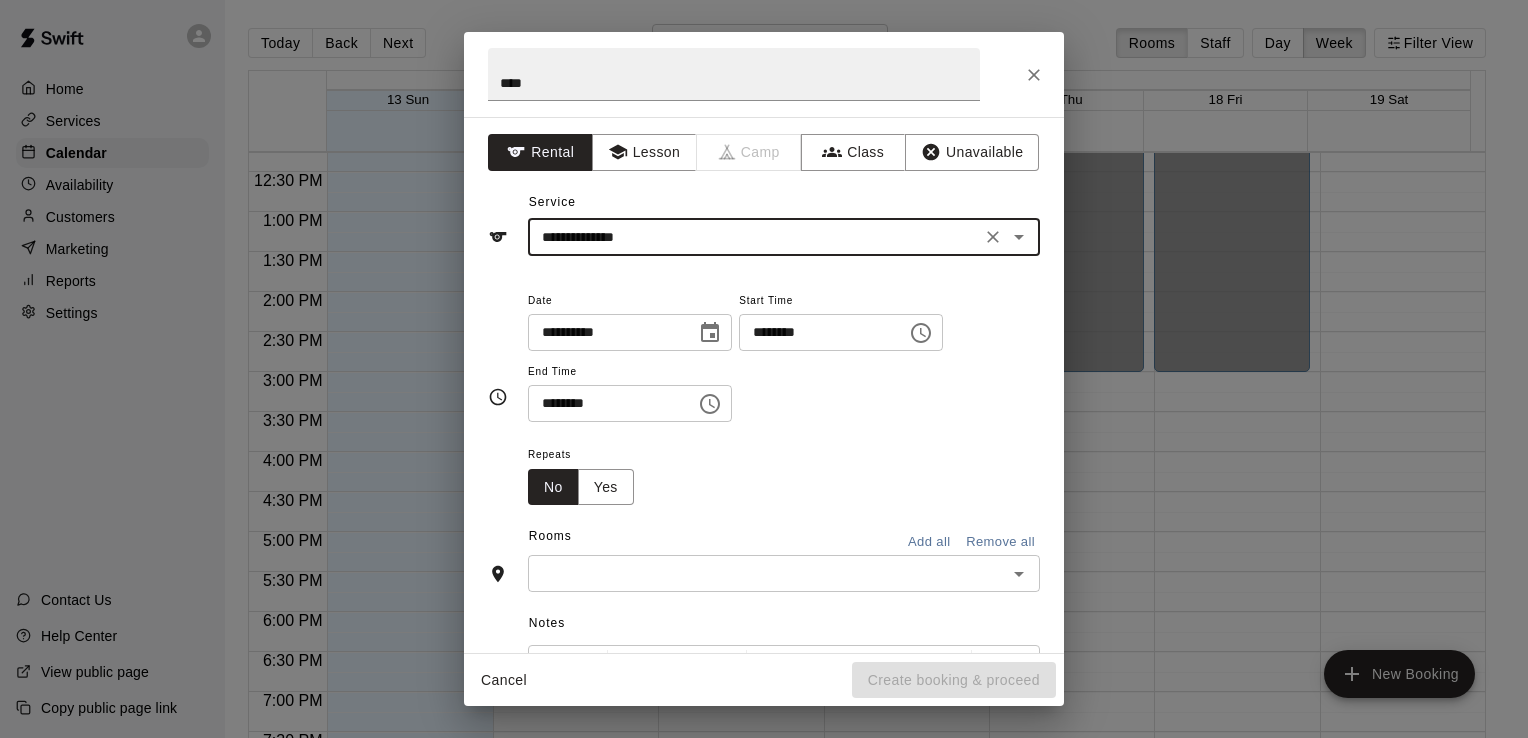 click 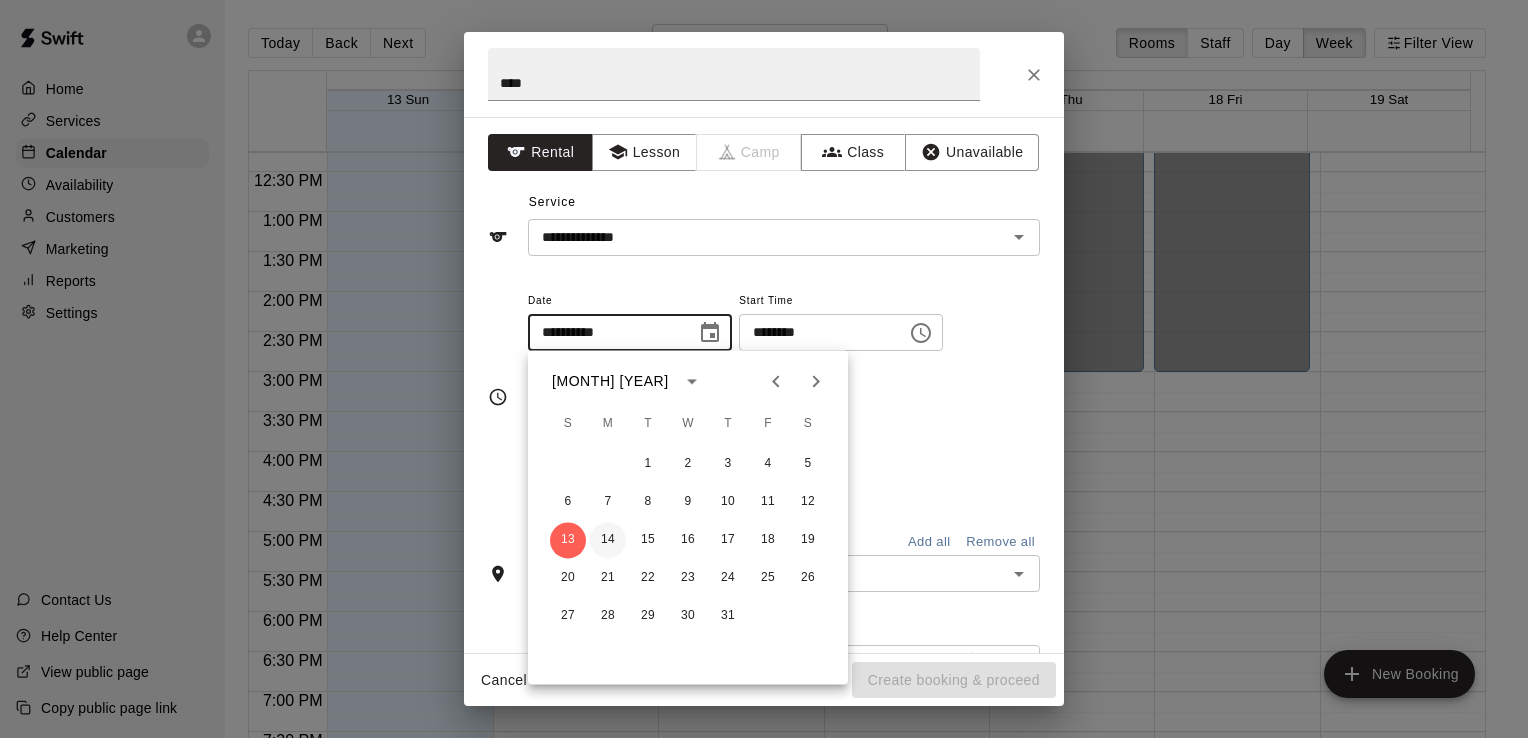 click on "14" at bounding box center (608, 540) 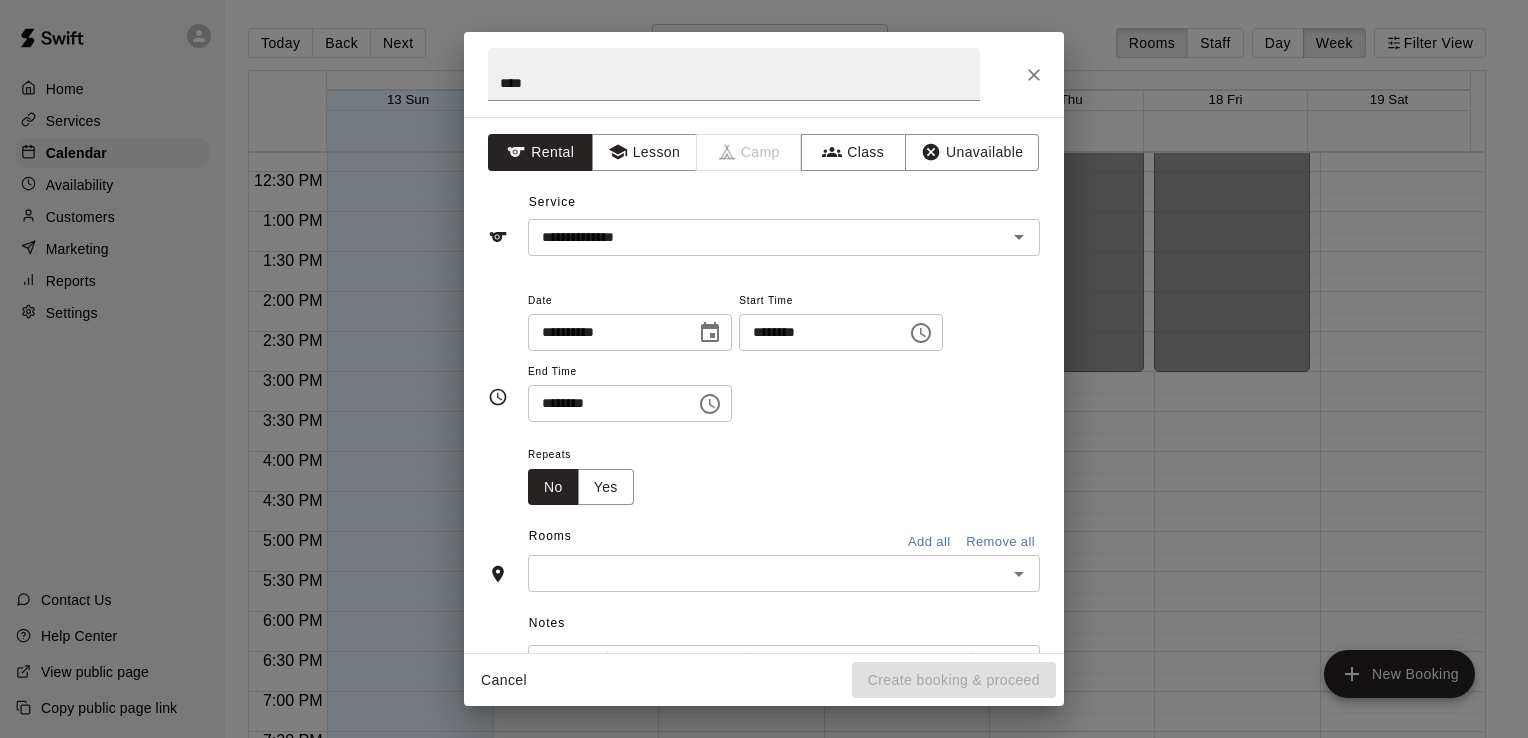 click on "********" at bounding box center (816, 332) 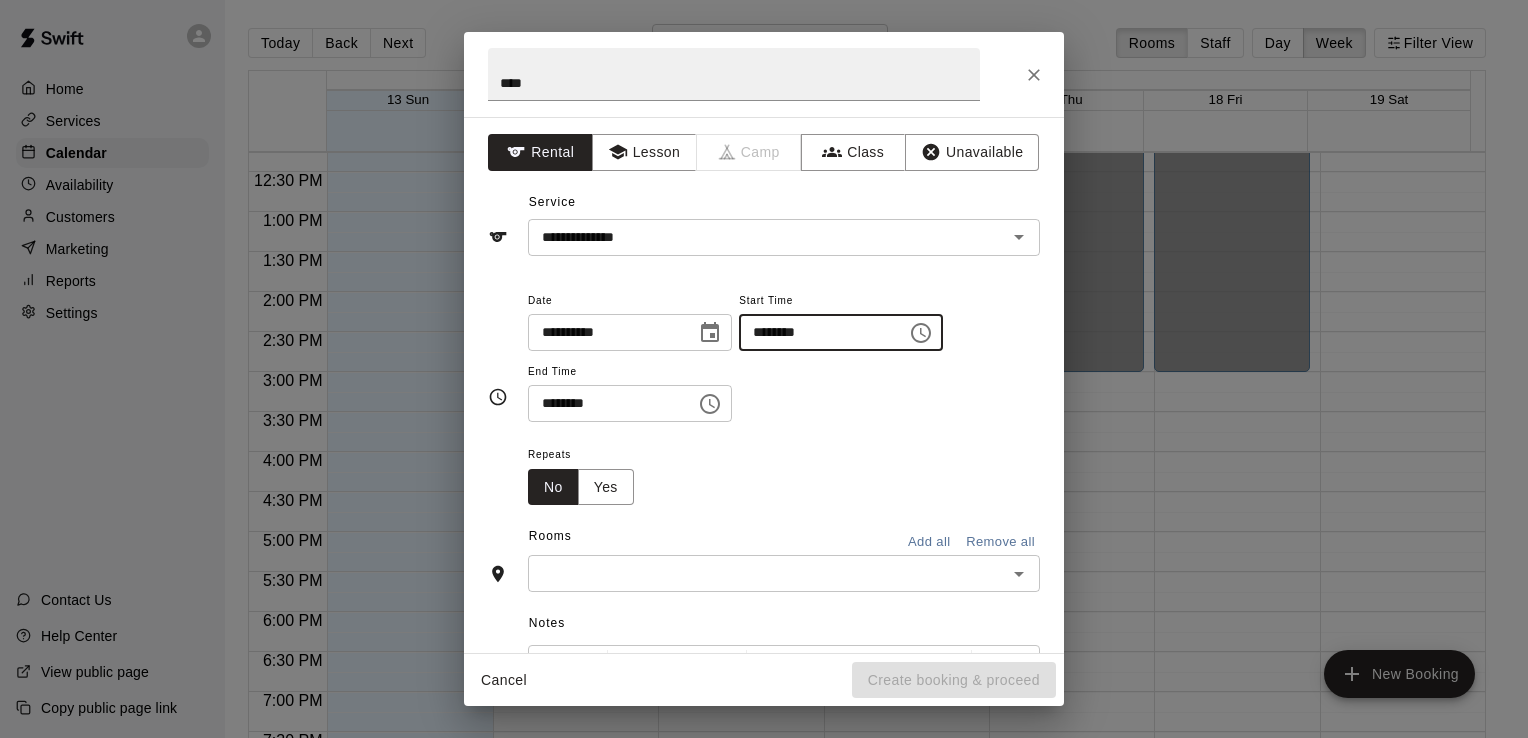 click on "********" at bounding box center (816, 332) 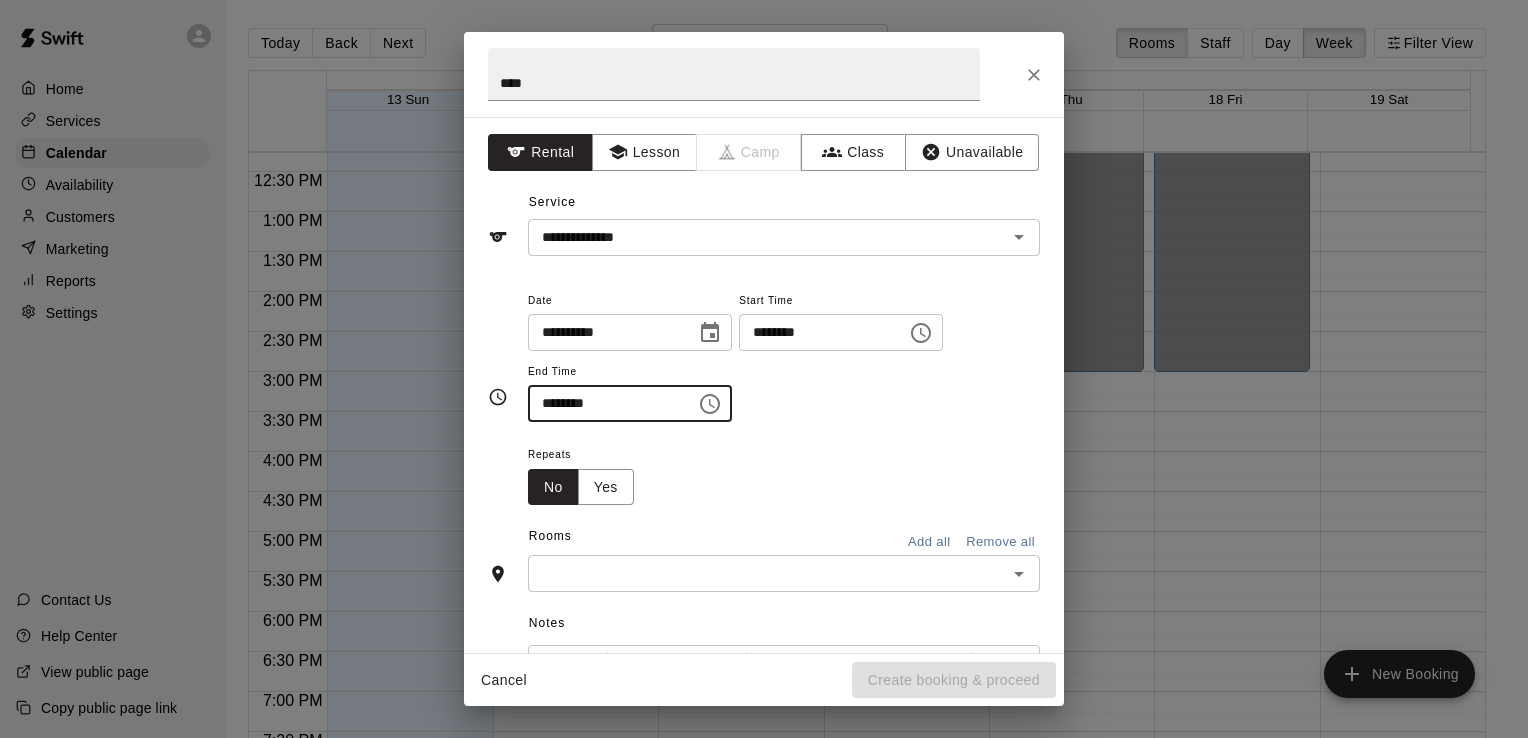 type on "********" 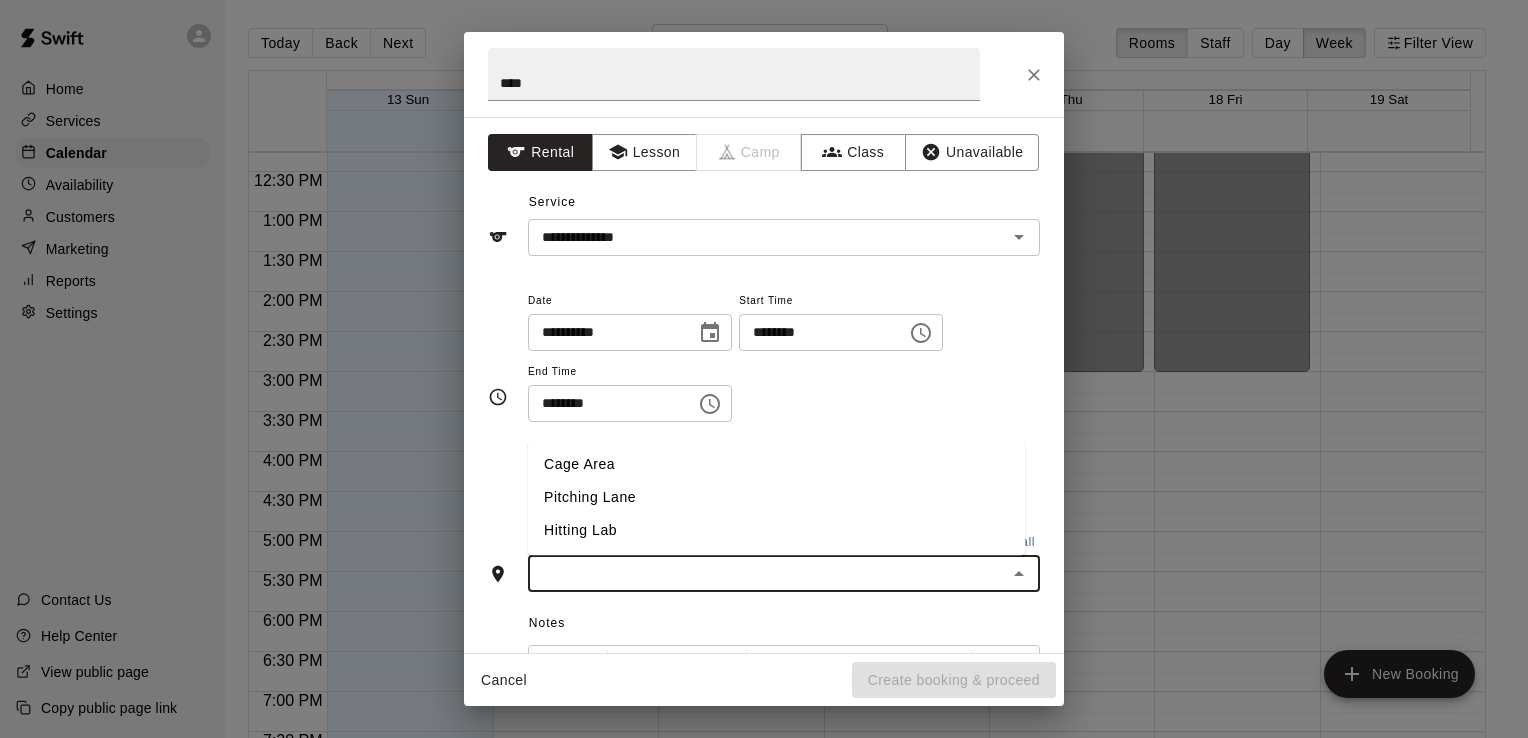 click on "Hitting Lab" at bounding box center (776, 531) 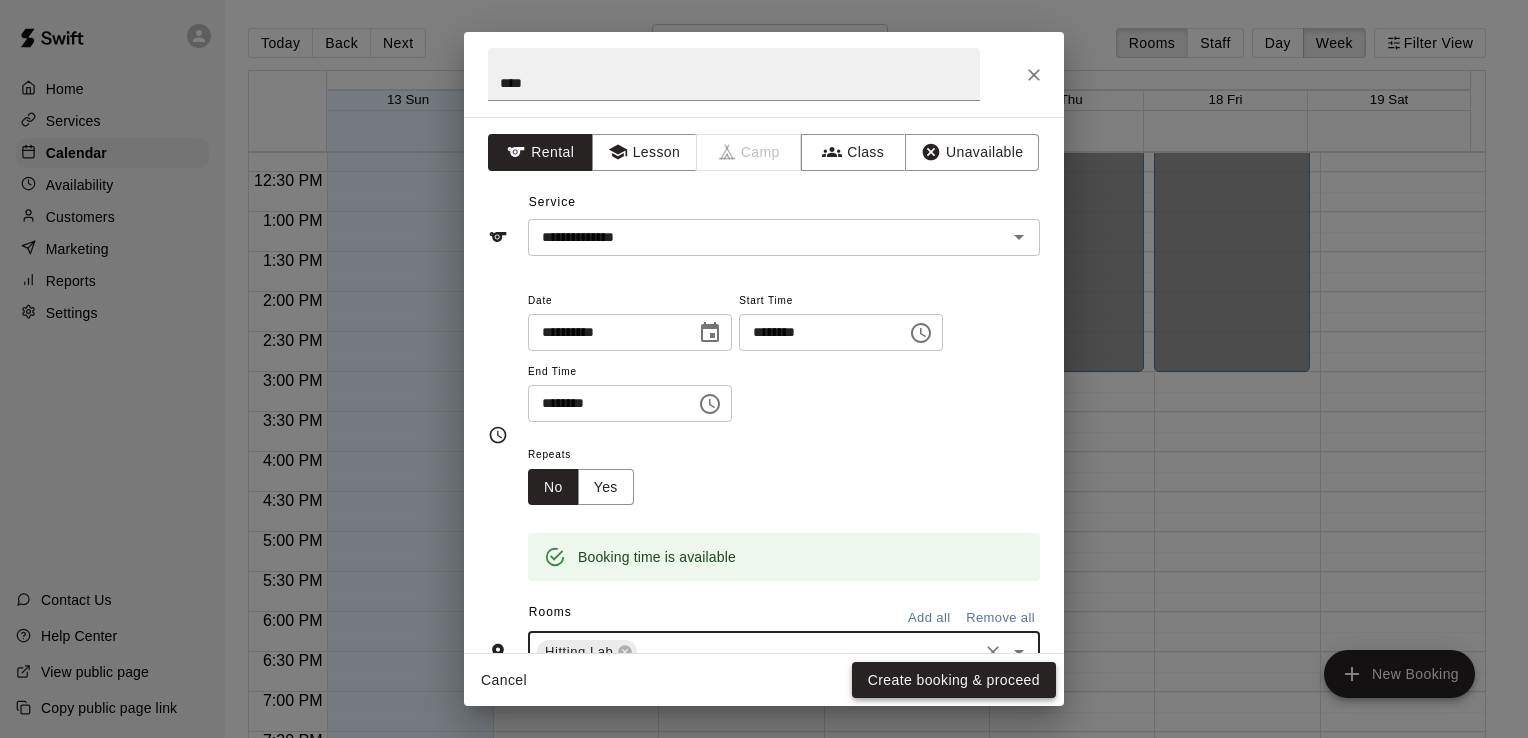 click on "Create booking & proceed" at bounding box center (954, 680) 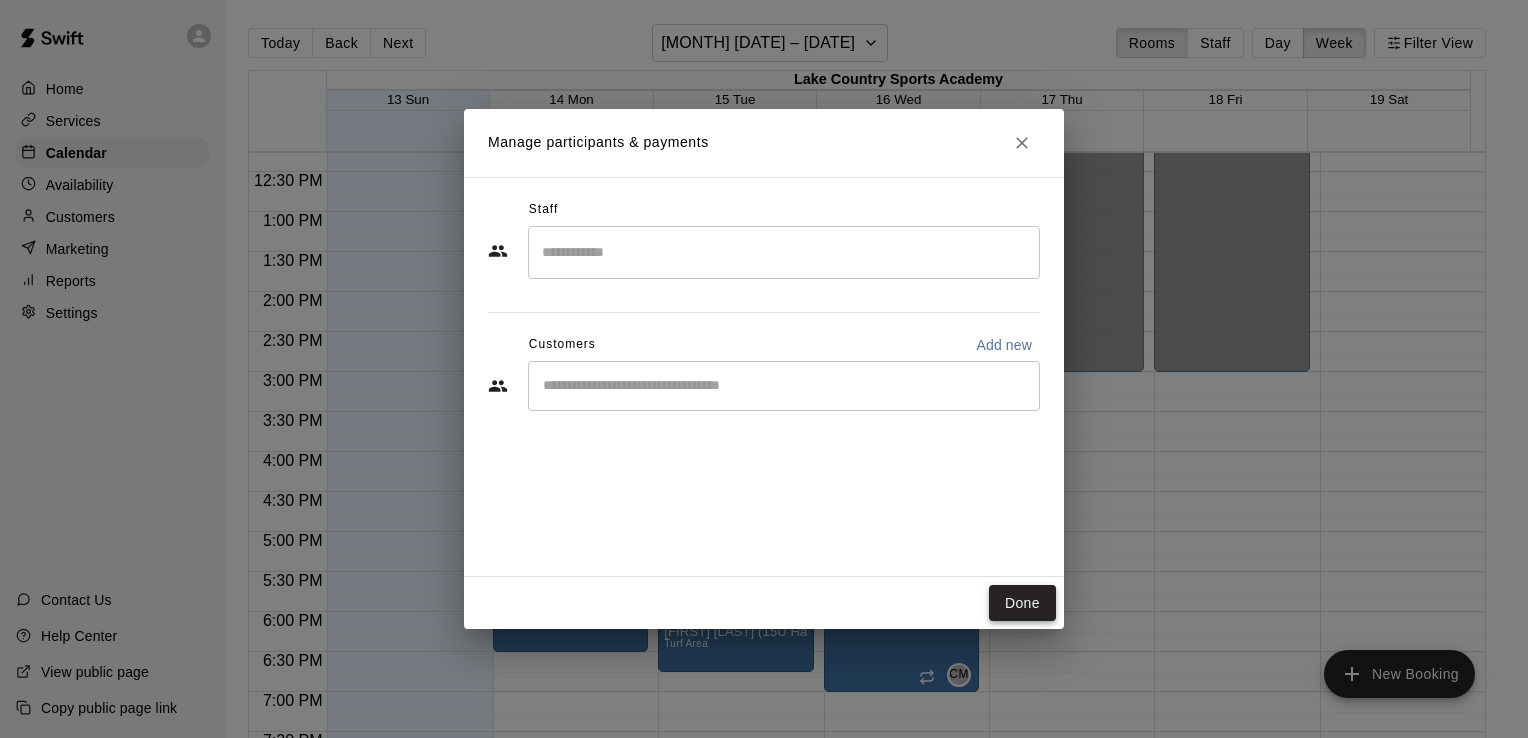 click on "Done" at bounding box center [1022, 603] 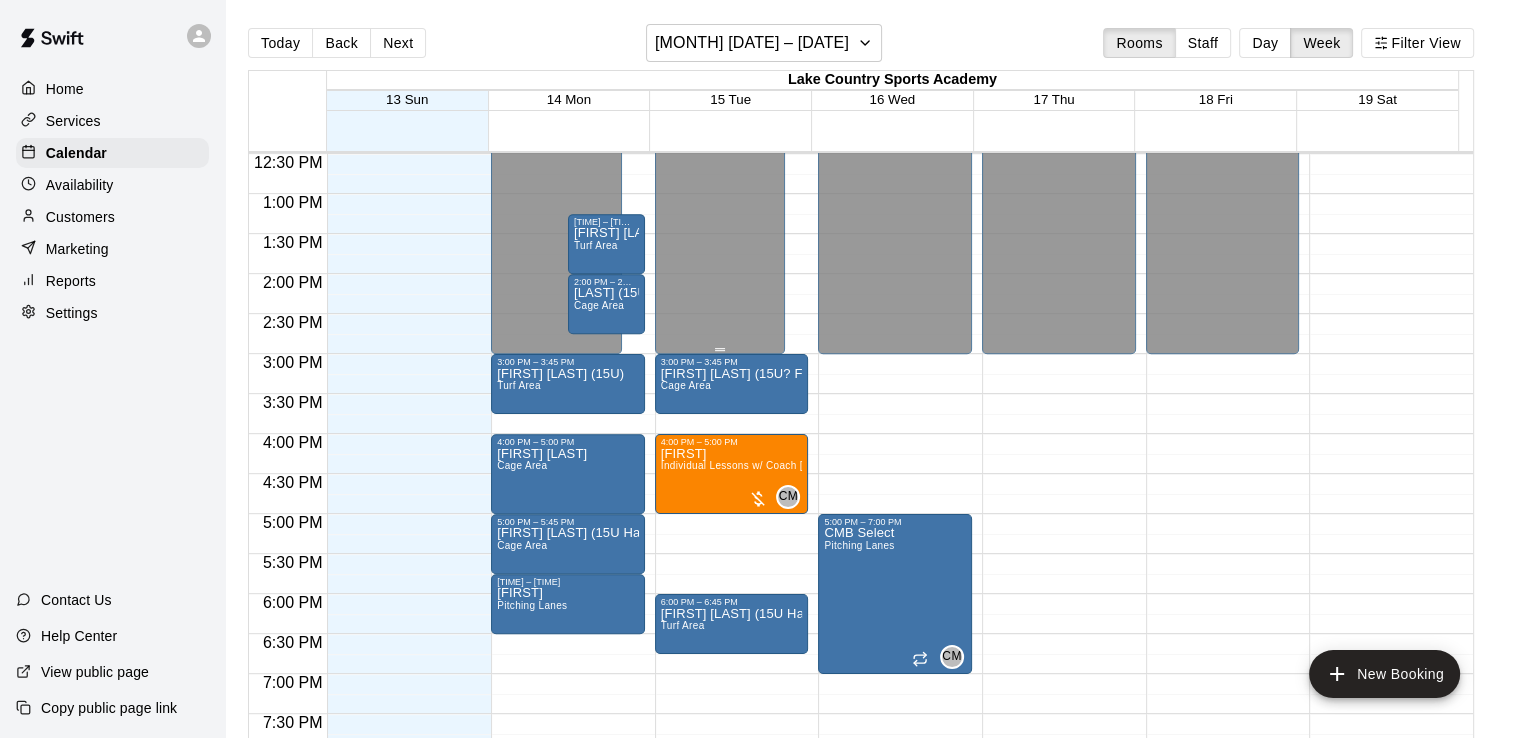 scroll, scrollTop: 1001, scrollLeft: 0, axis: vertical 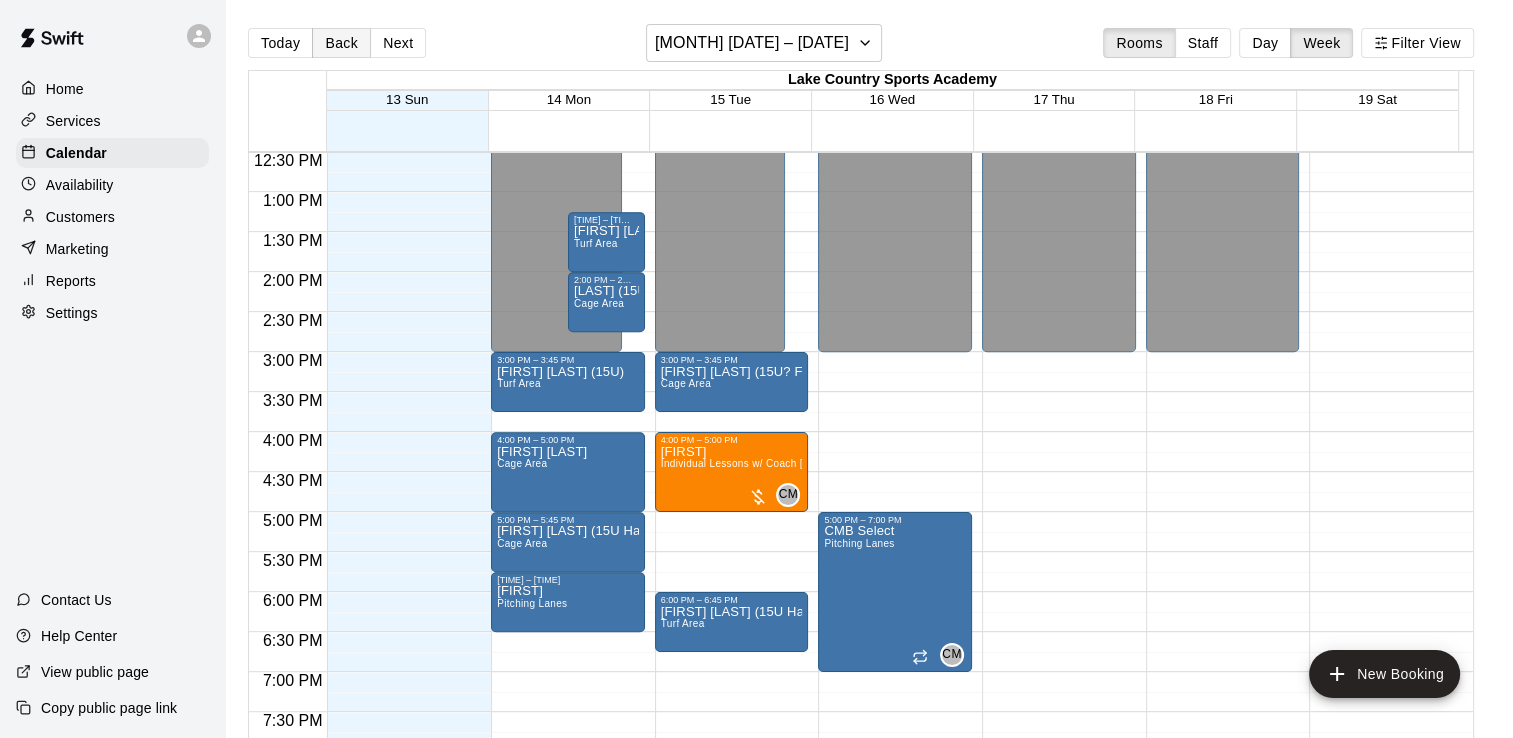 click on "Back" at bounding box center (341, 43) 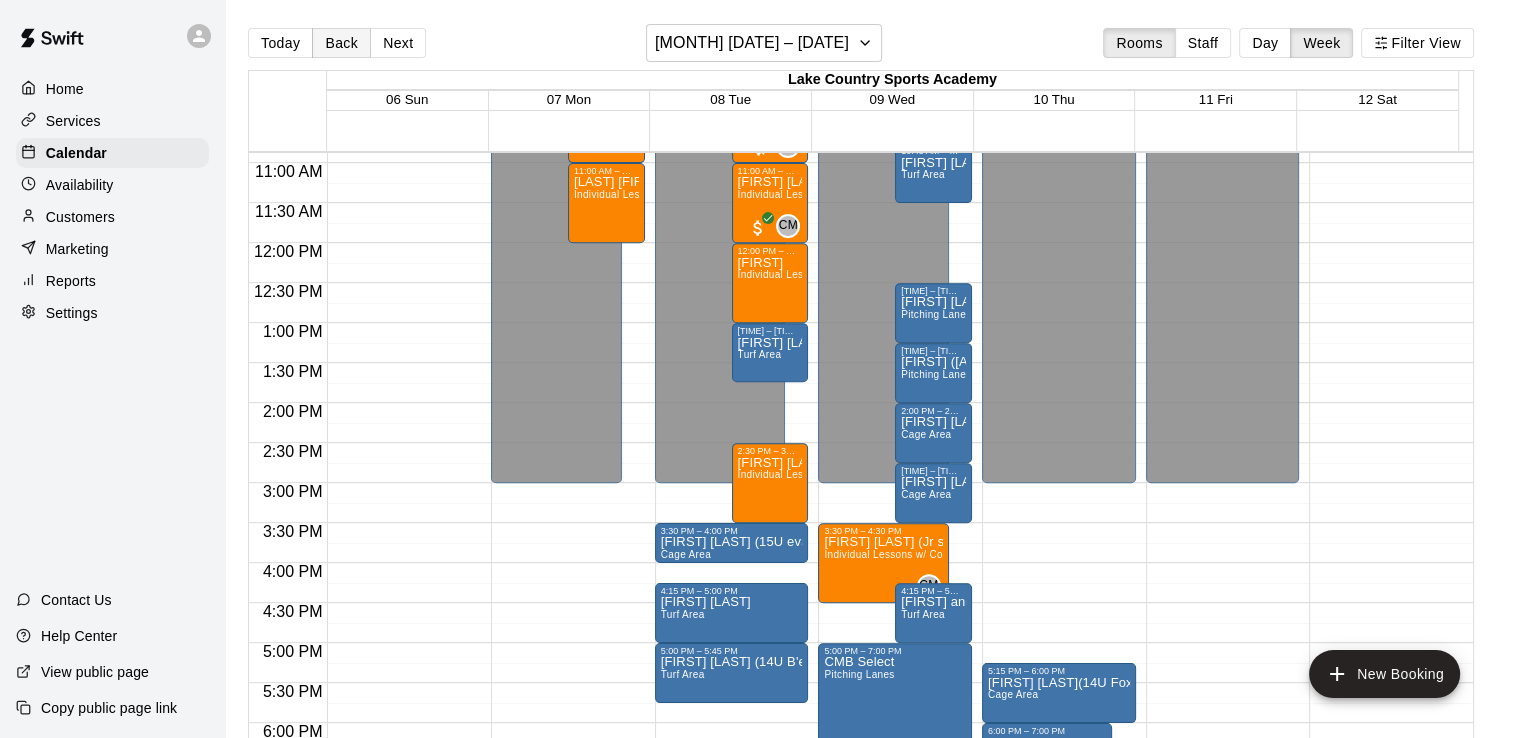 scroll, scrollTop: 884, scrollLeft: 0, axis: vertical 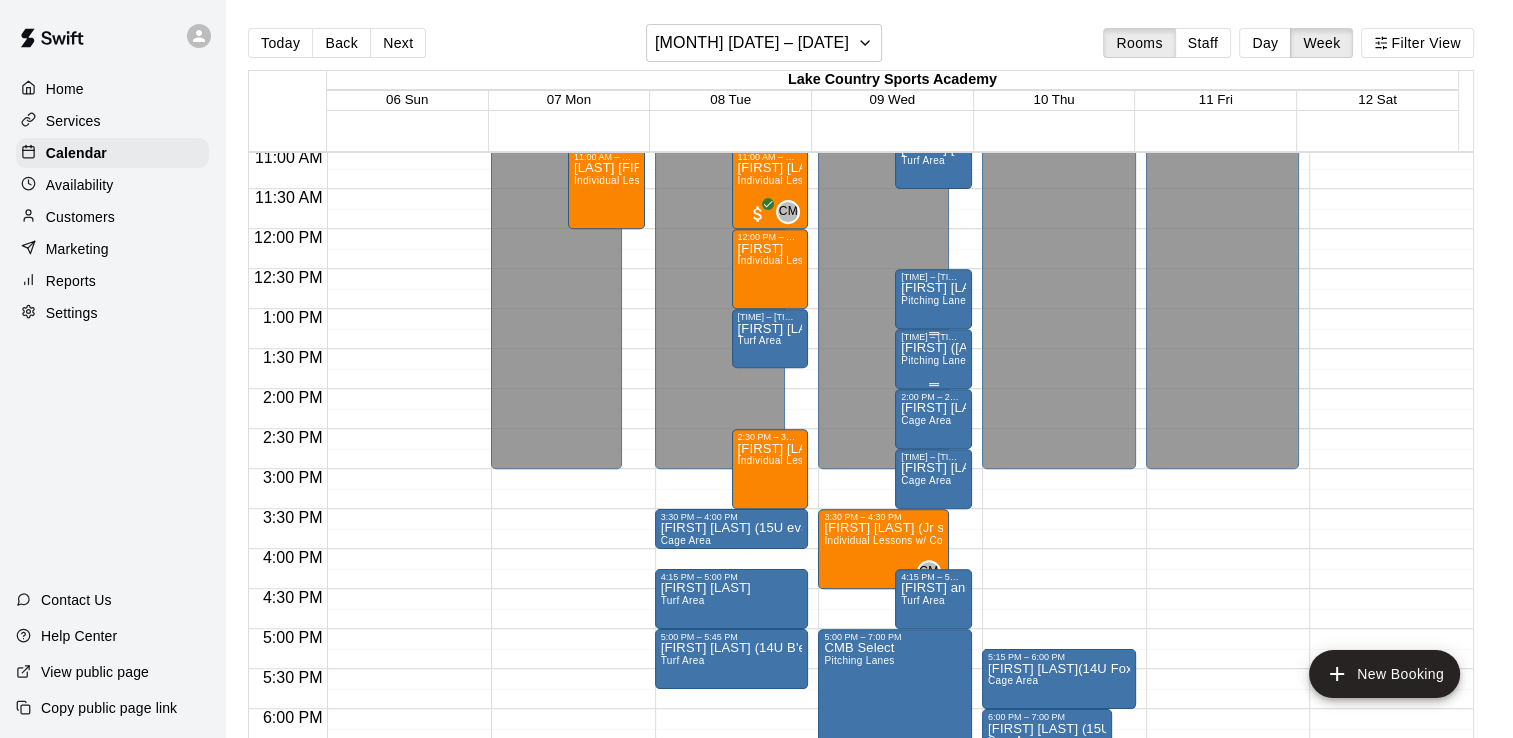 click on "Pitching Lanes" at bounding box center (936, 360) 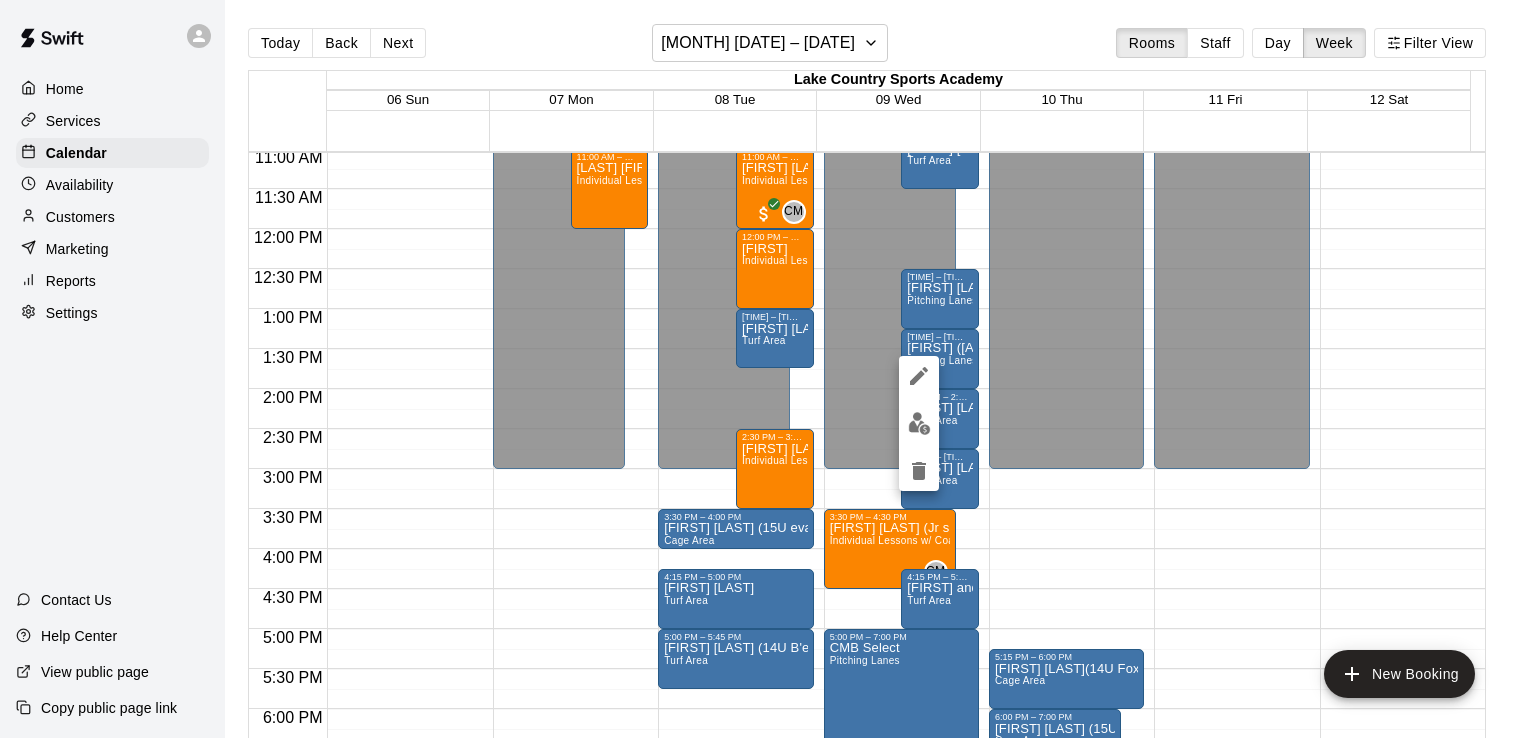 click 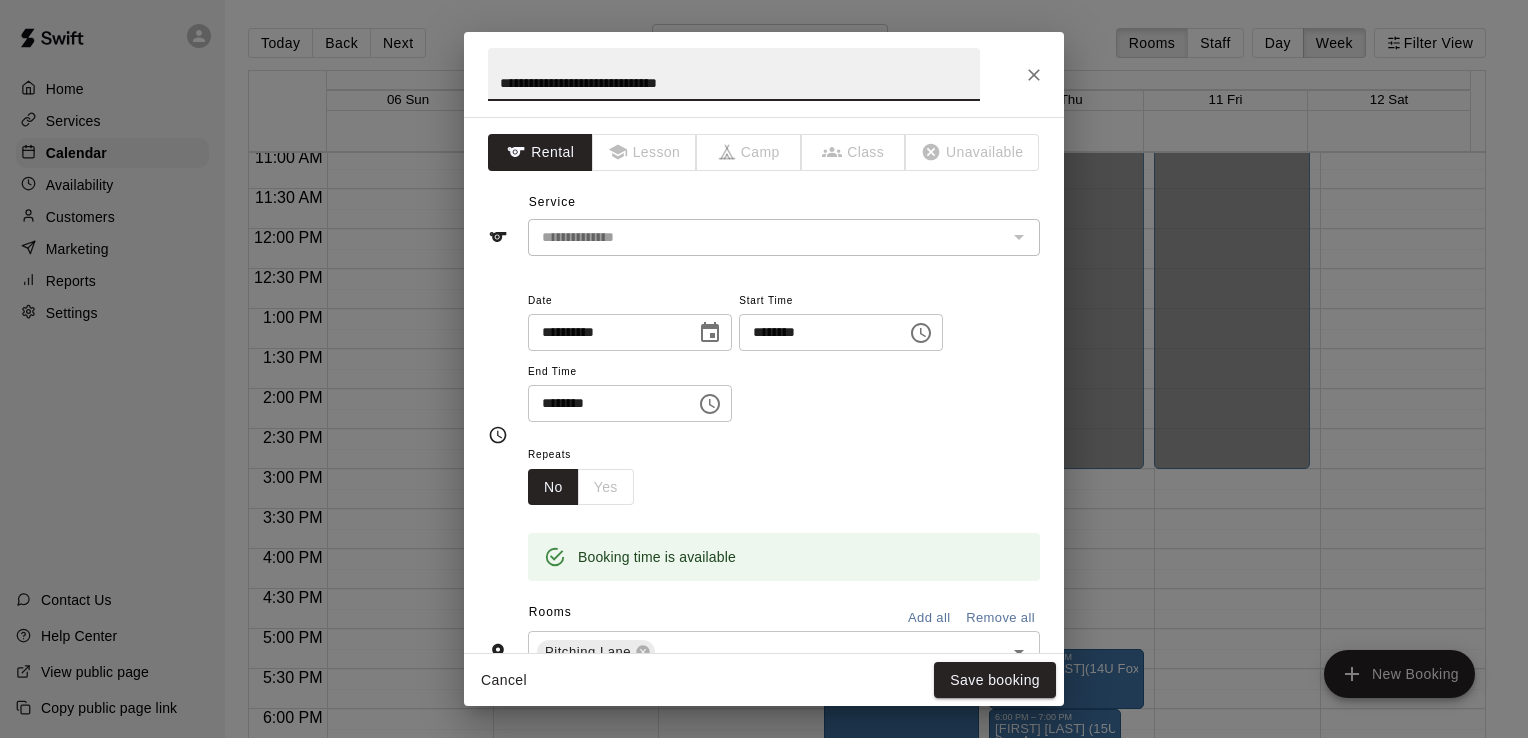 click 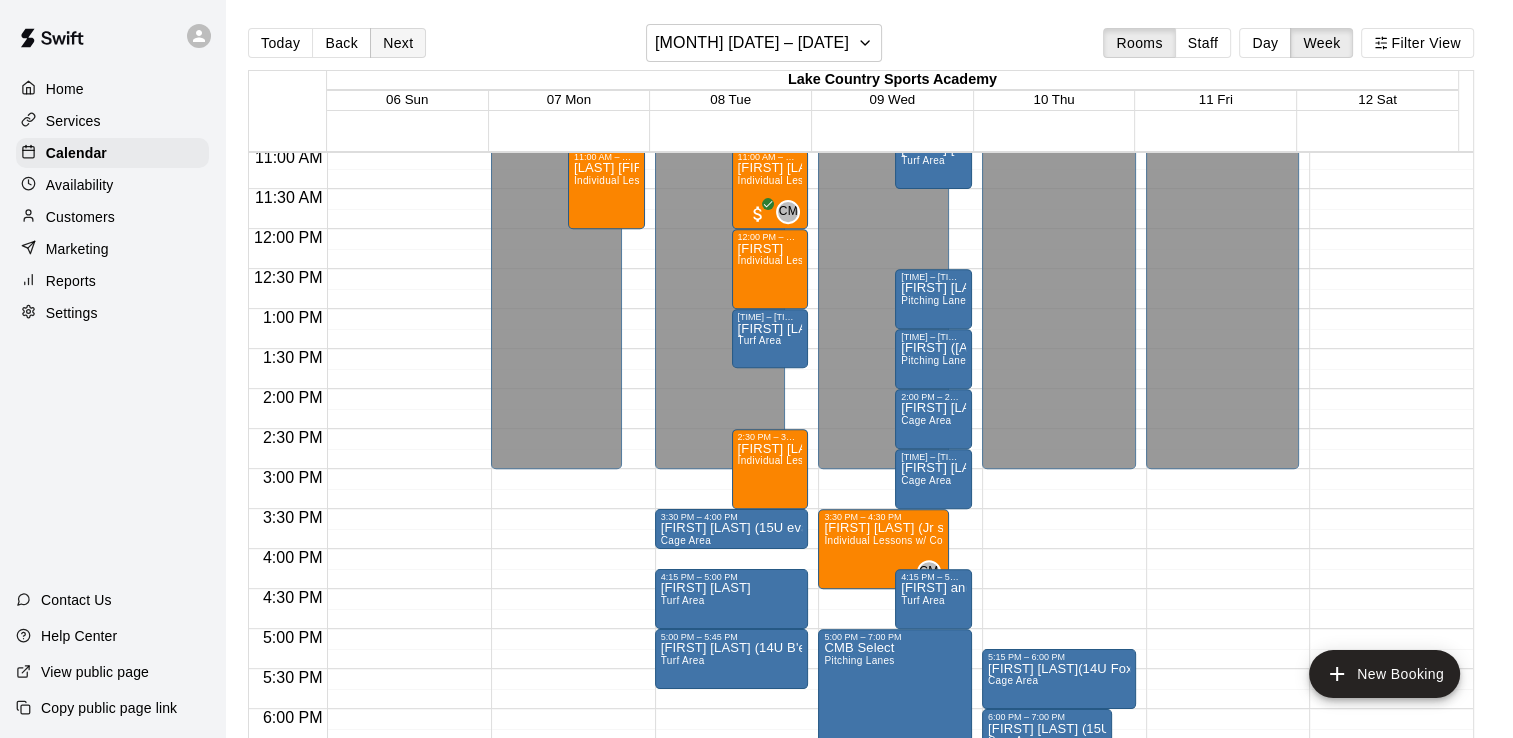 click on "Next" at bounding box center [398, 43] 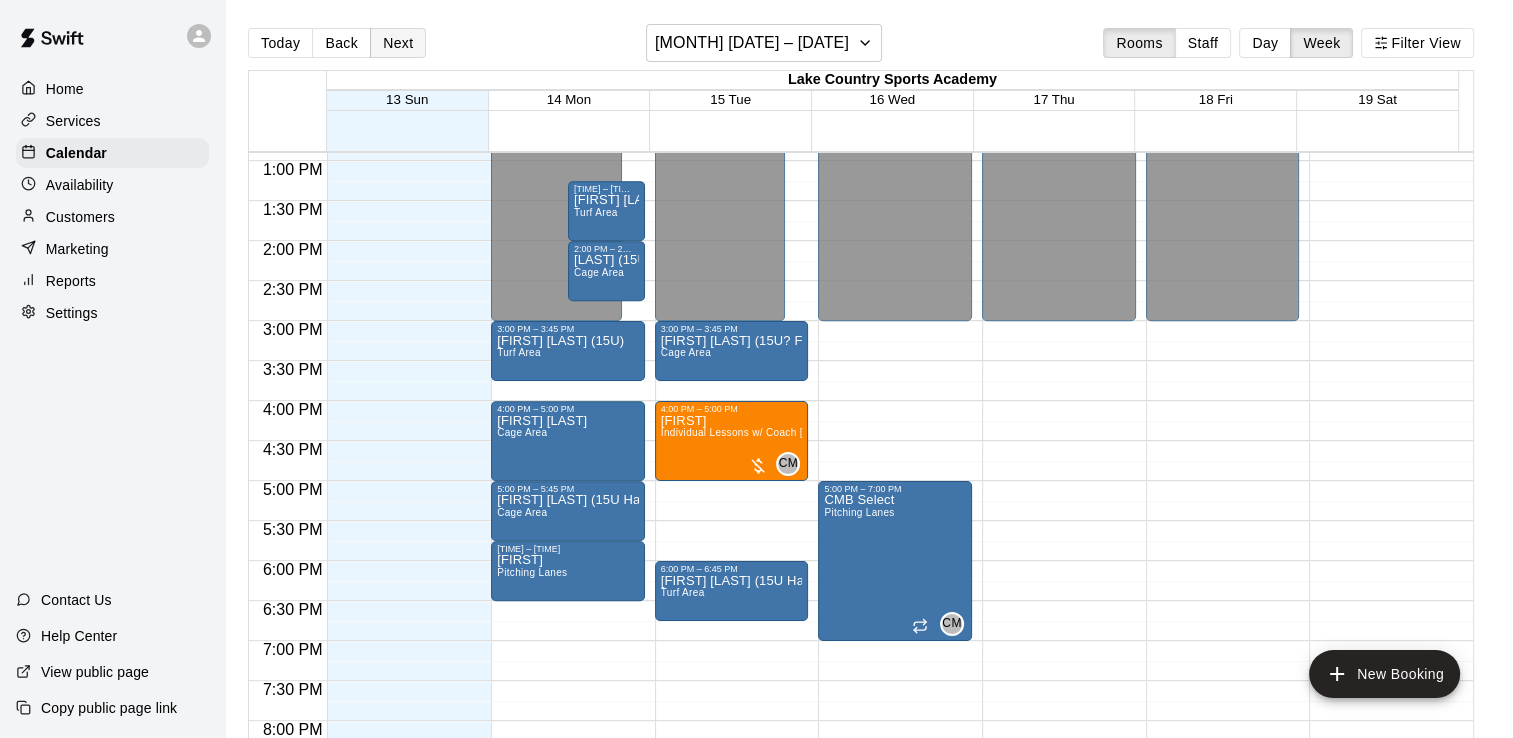scroll, scrollTop: 1032, scrollLeft: 0, axis: vertical 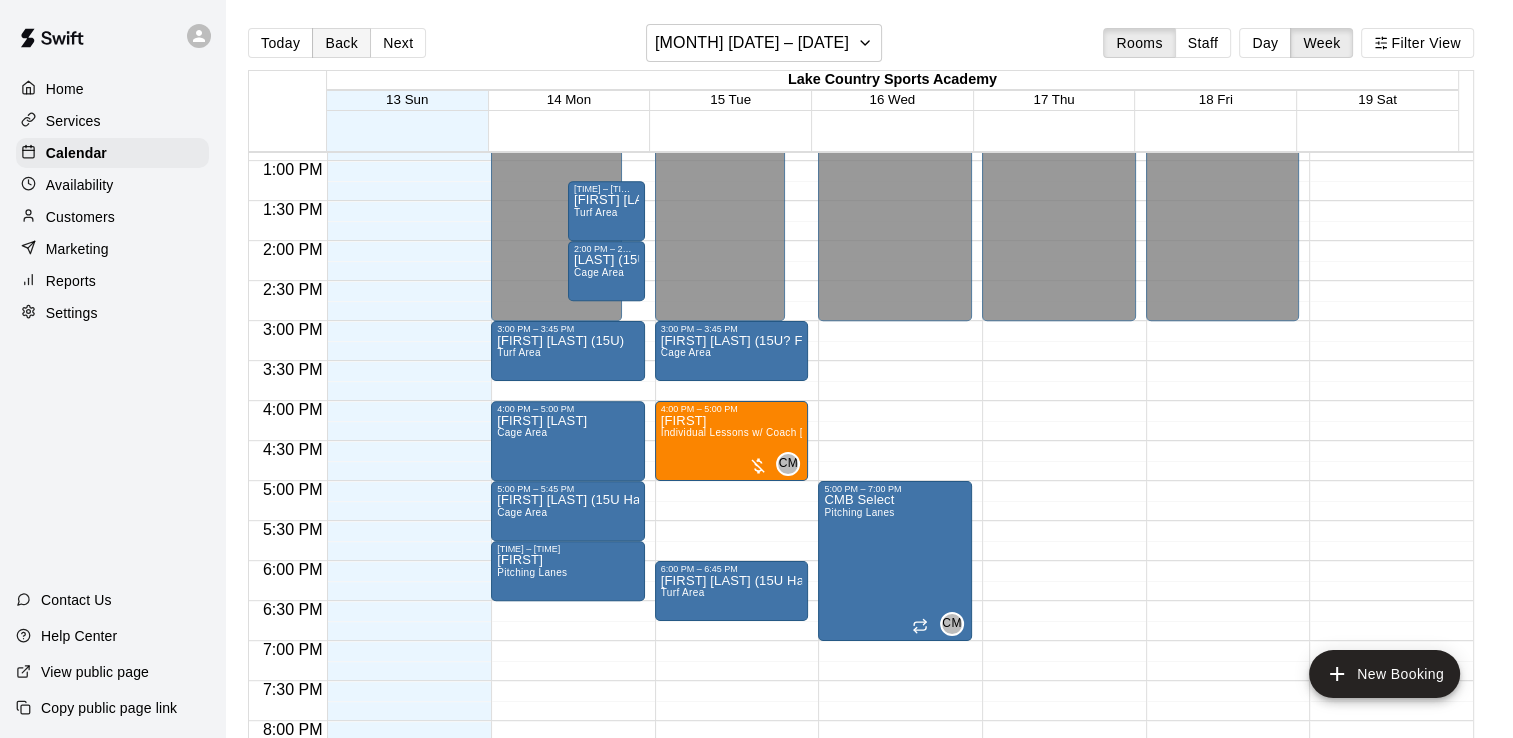 click on "Back" at bounding box center [341, 43] 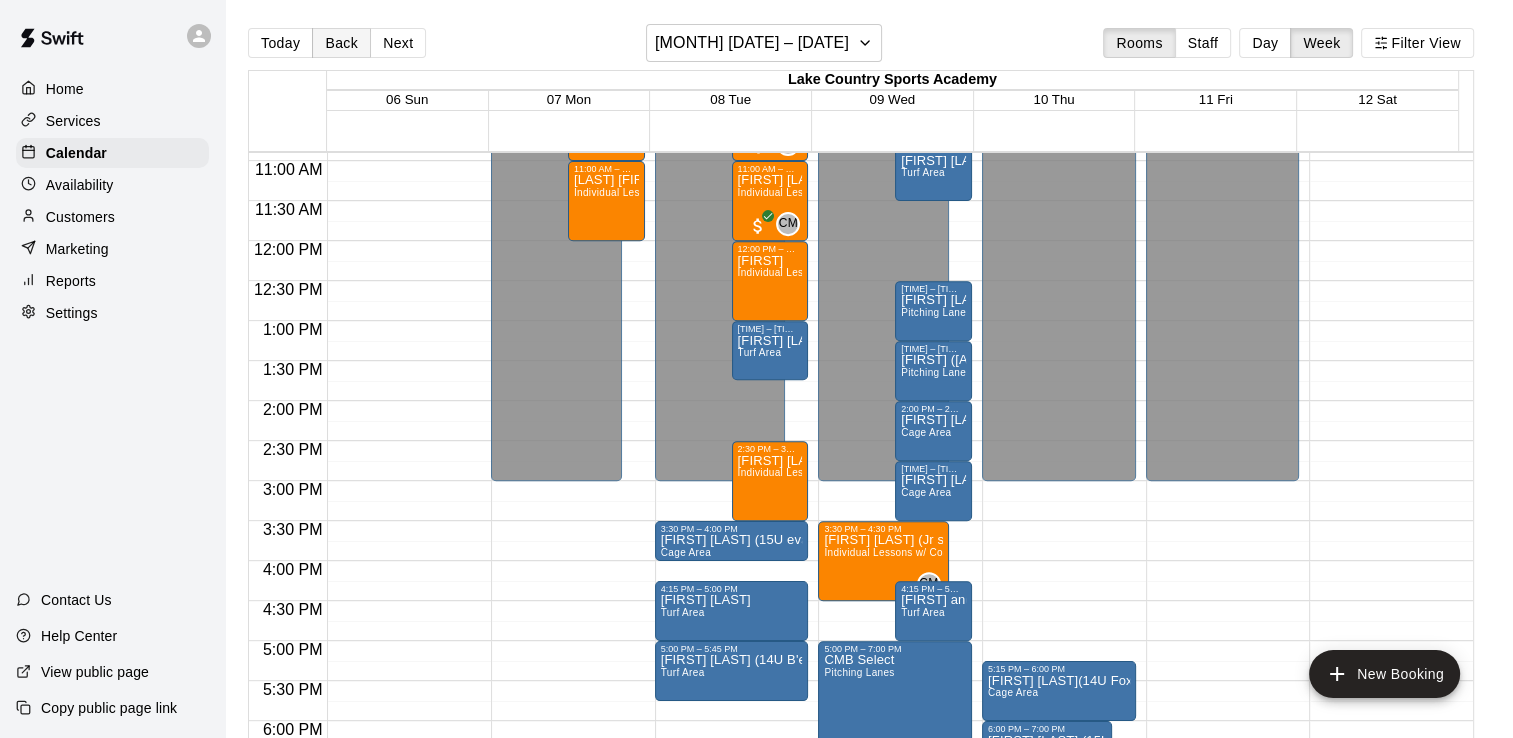 scroll, scrollTop: 875, scrollLeft: 0, axis: vertical 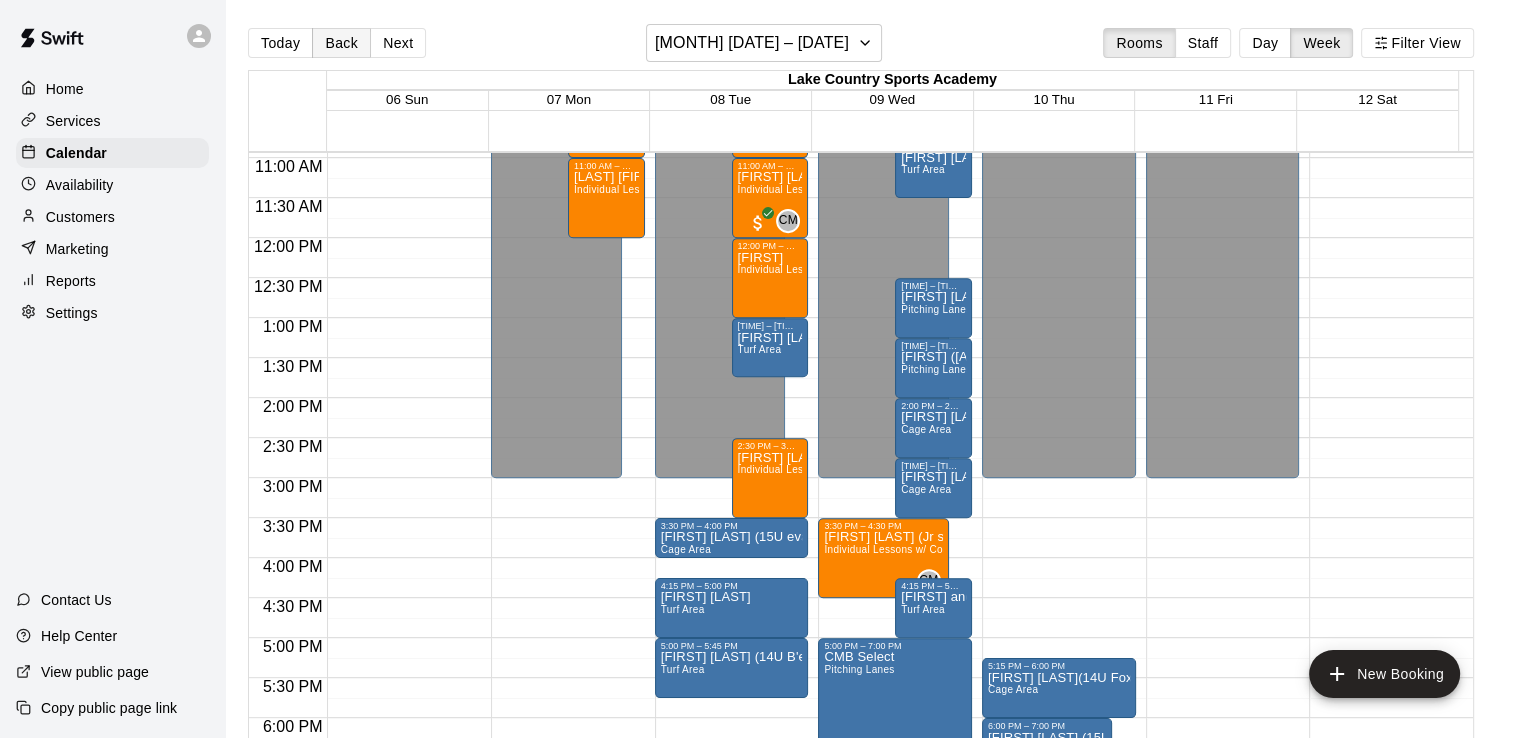 click on "Back" at bounding box center [341, 43] 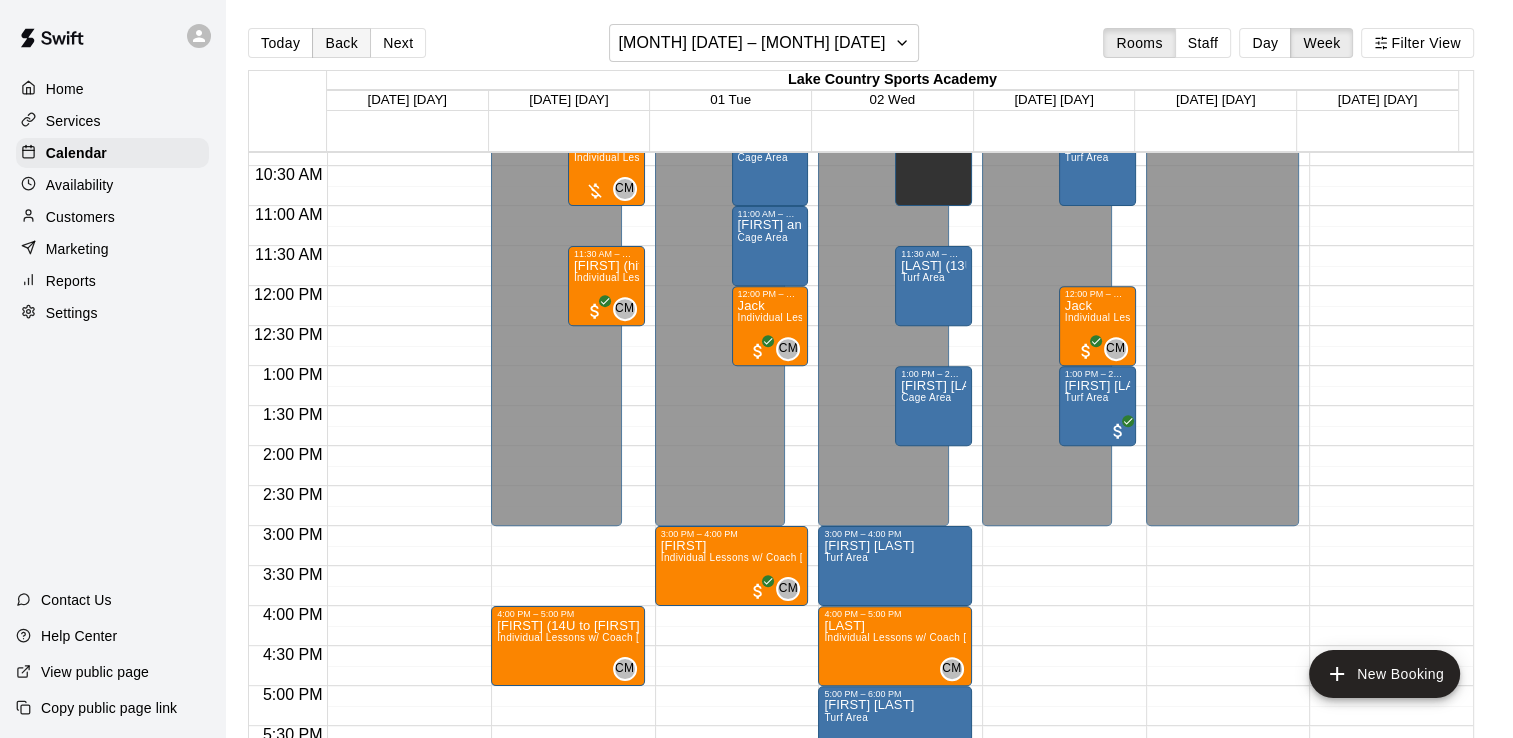 scroll, scrollTop: 828, scrollLeft: 0, axis: vertical 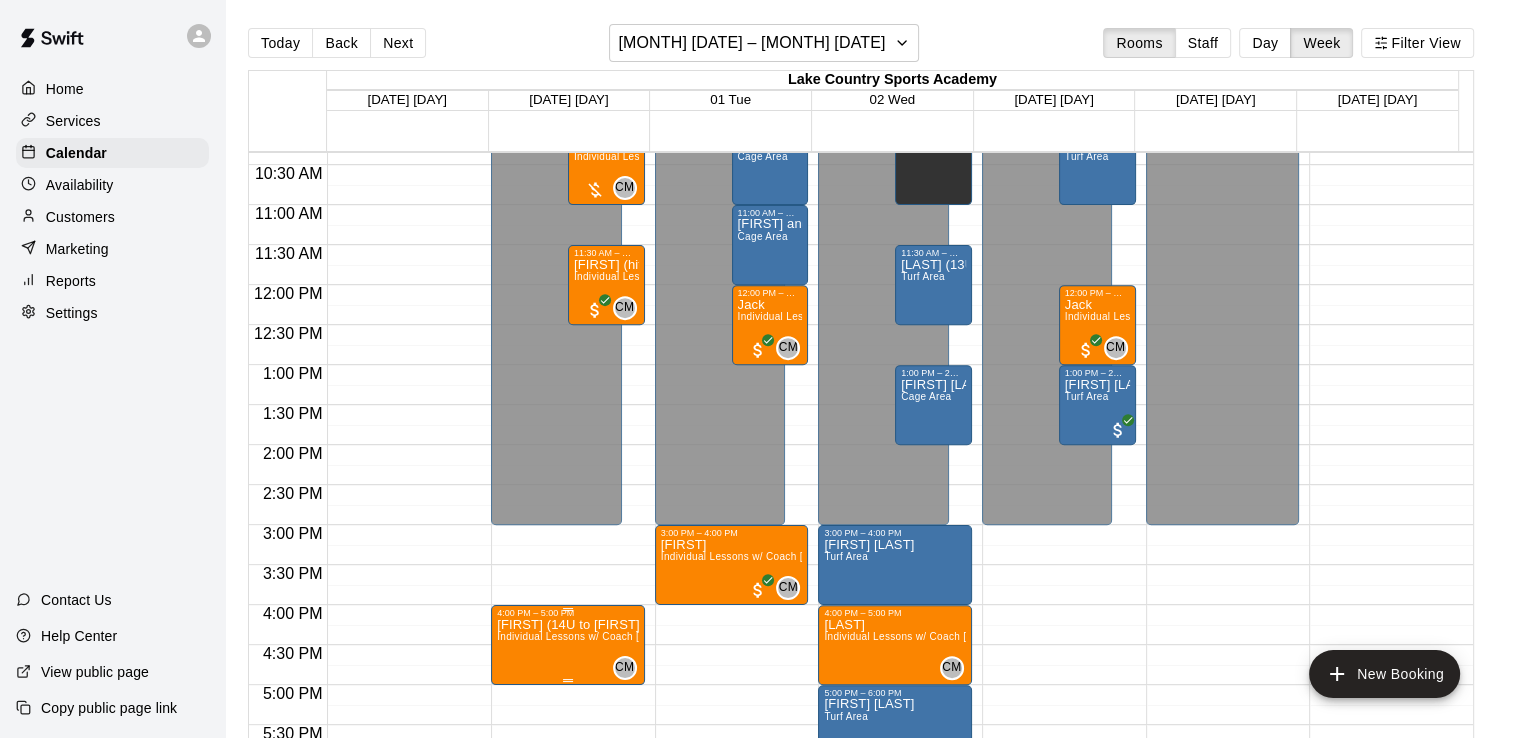 click on "Individual Lessons w/ Coach [LAST]" at bounding box center (582, 636) 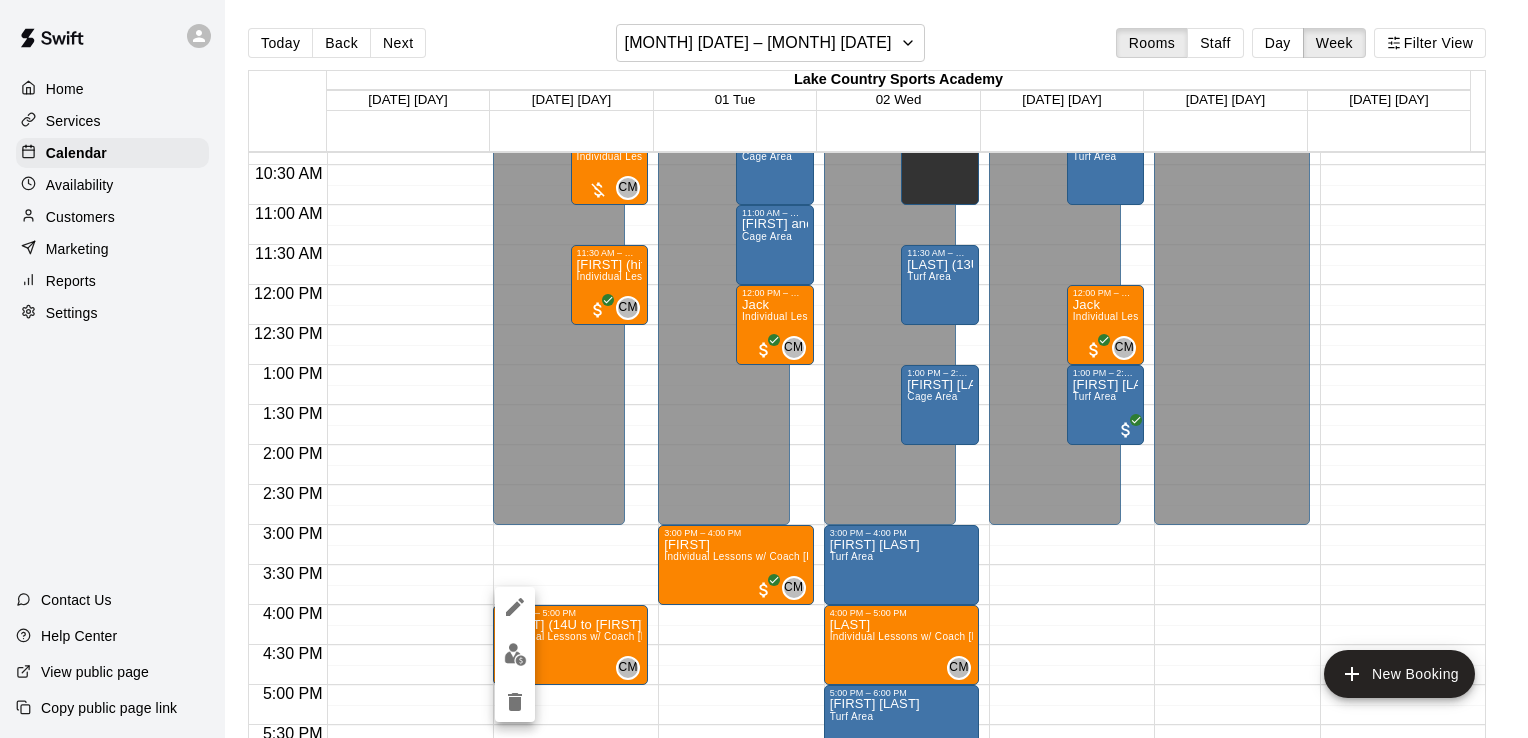 click 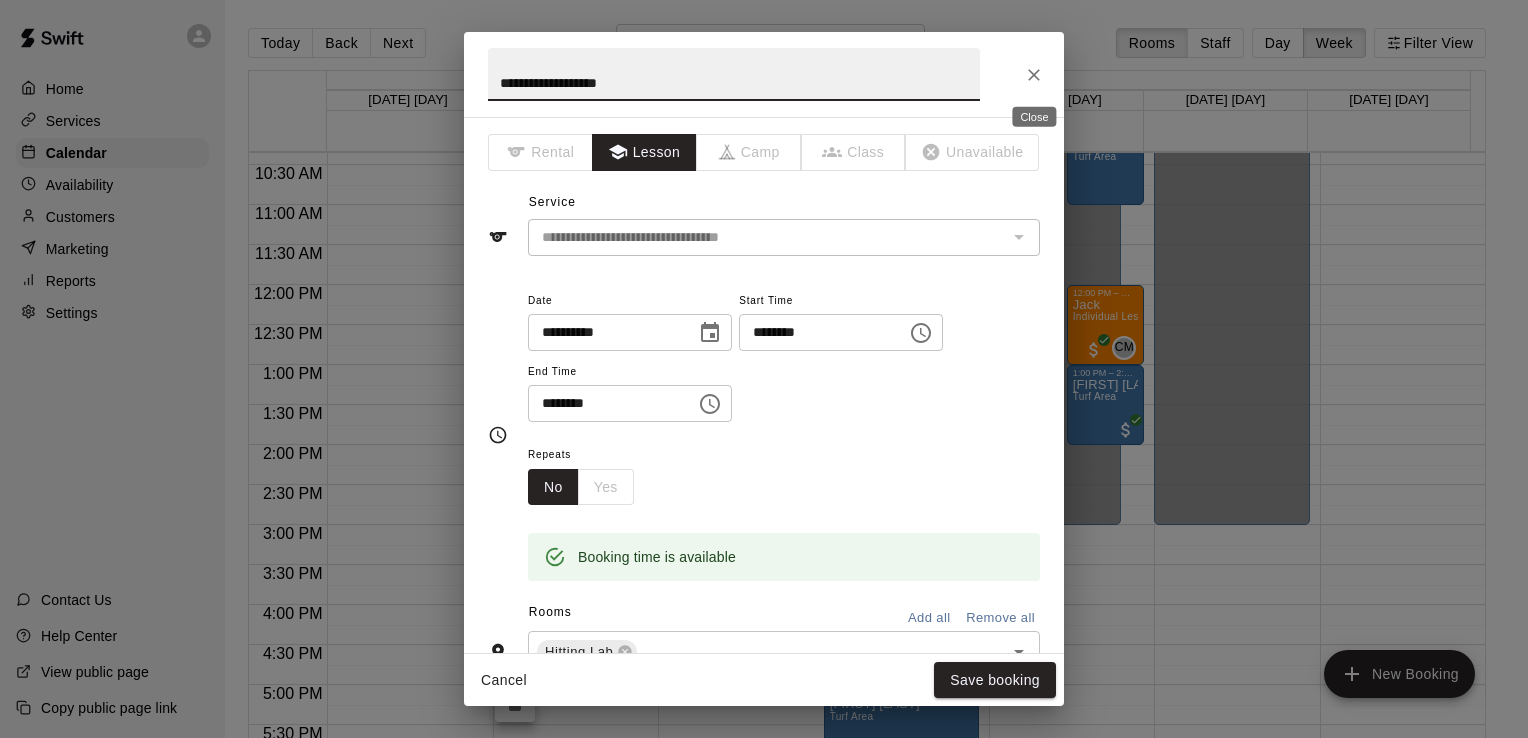 click 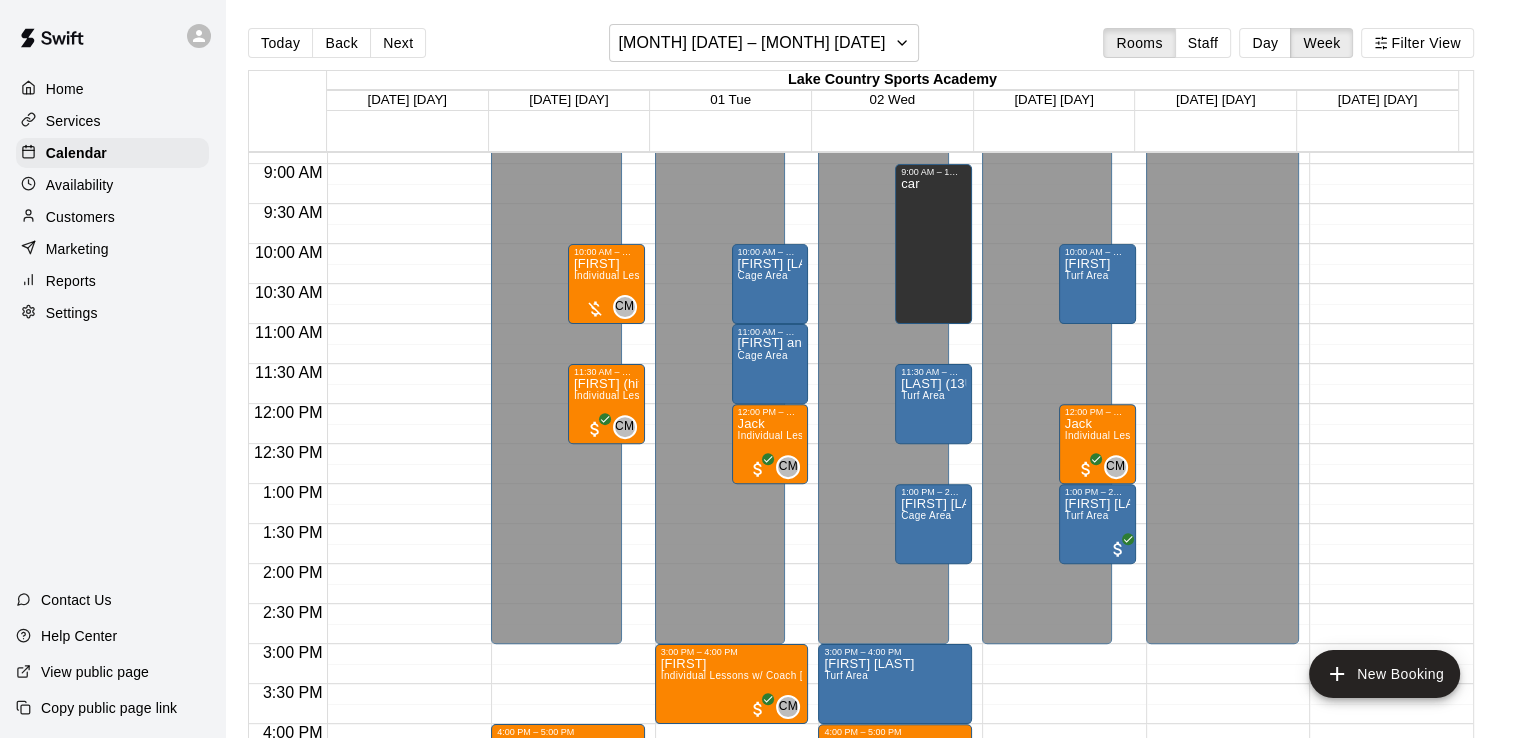 scroll, scrollTop: 696, scrollLeft: 0, axis: vertical 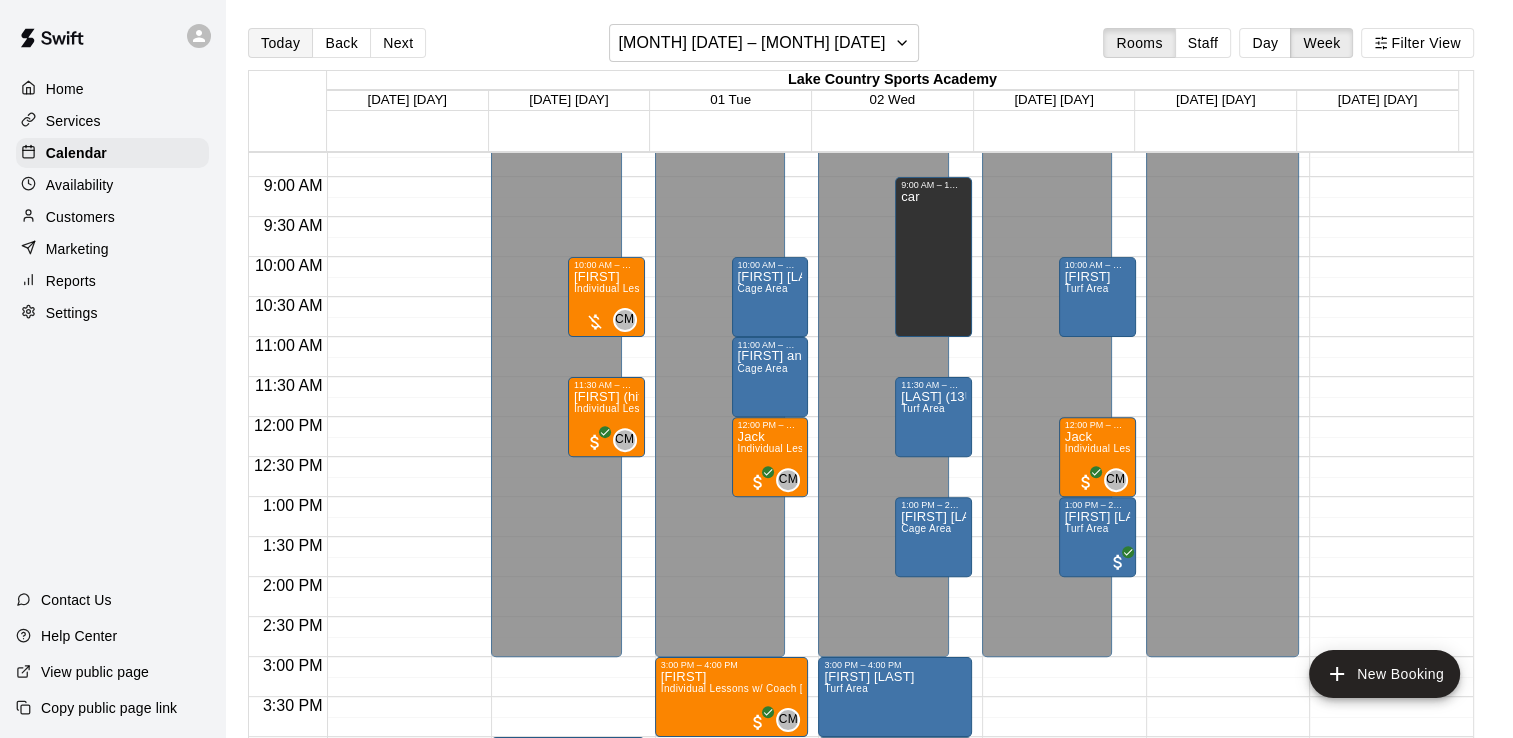 click on "Today" at bounding box center (280, 43) 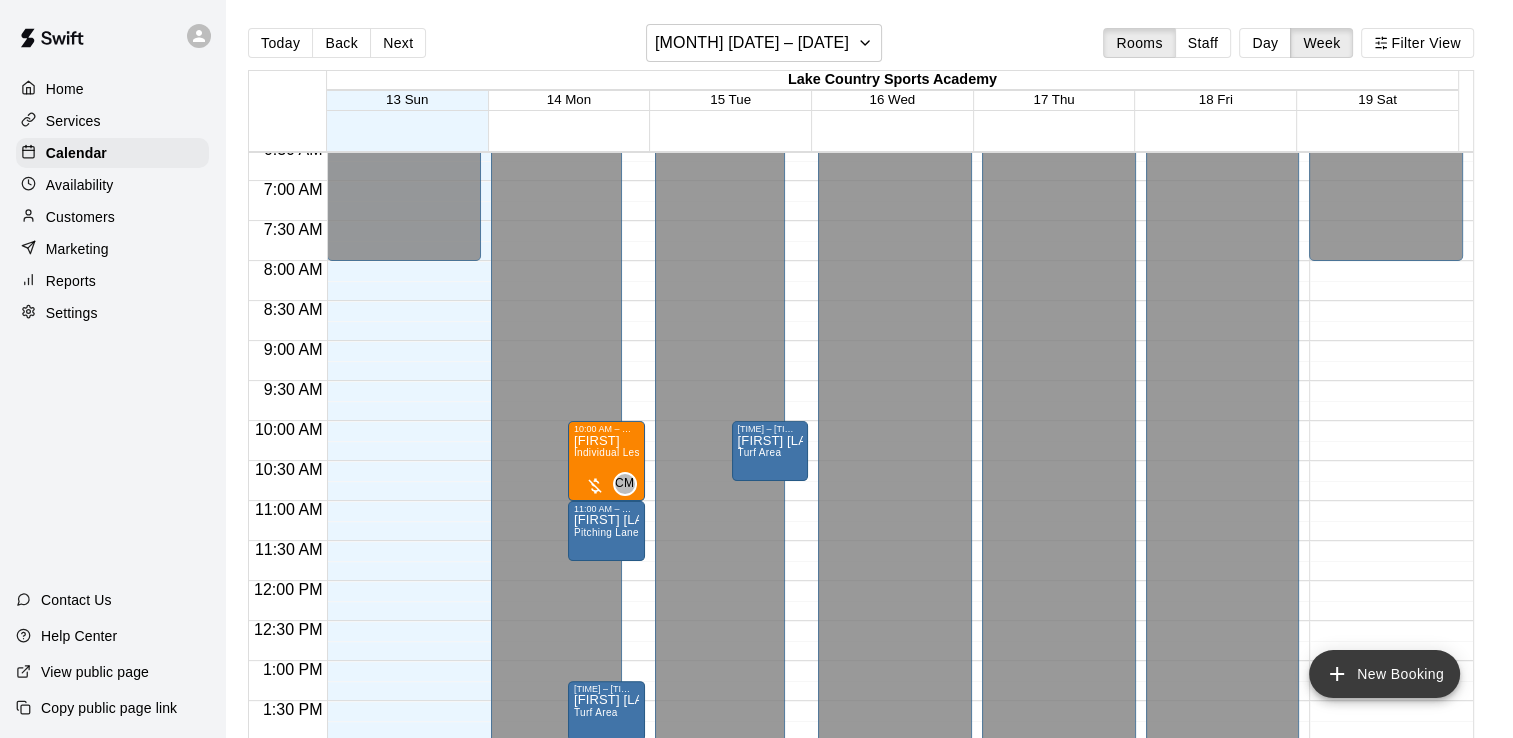 scroll, scrollTop: 500, scrollLeft: 0, axis: vertical 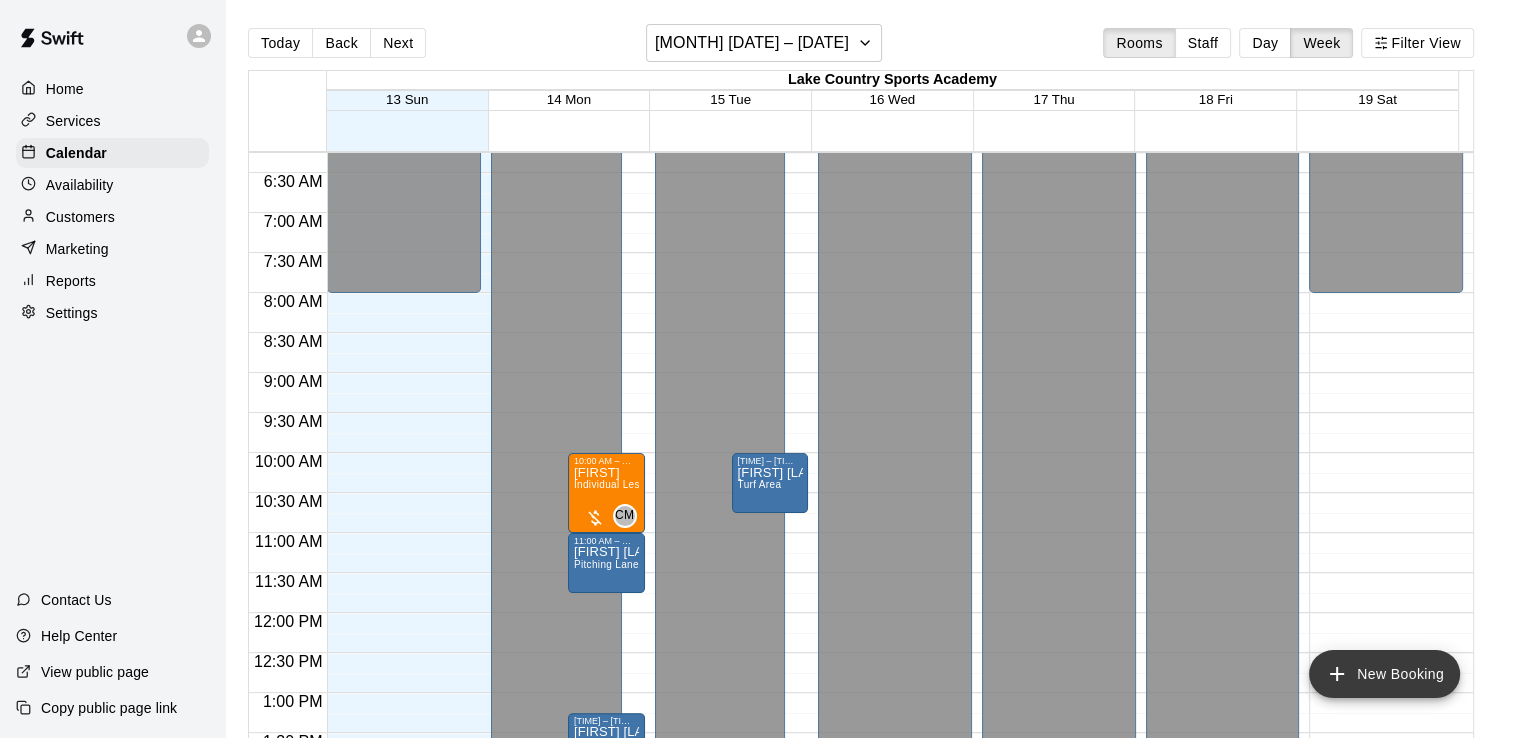 click on "New Booking" at bounding box center [1384, 674] 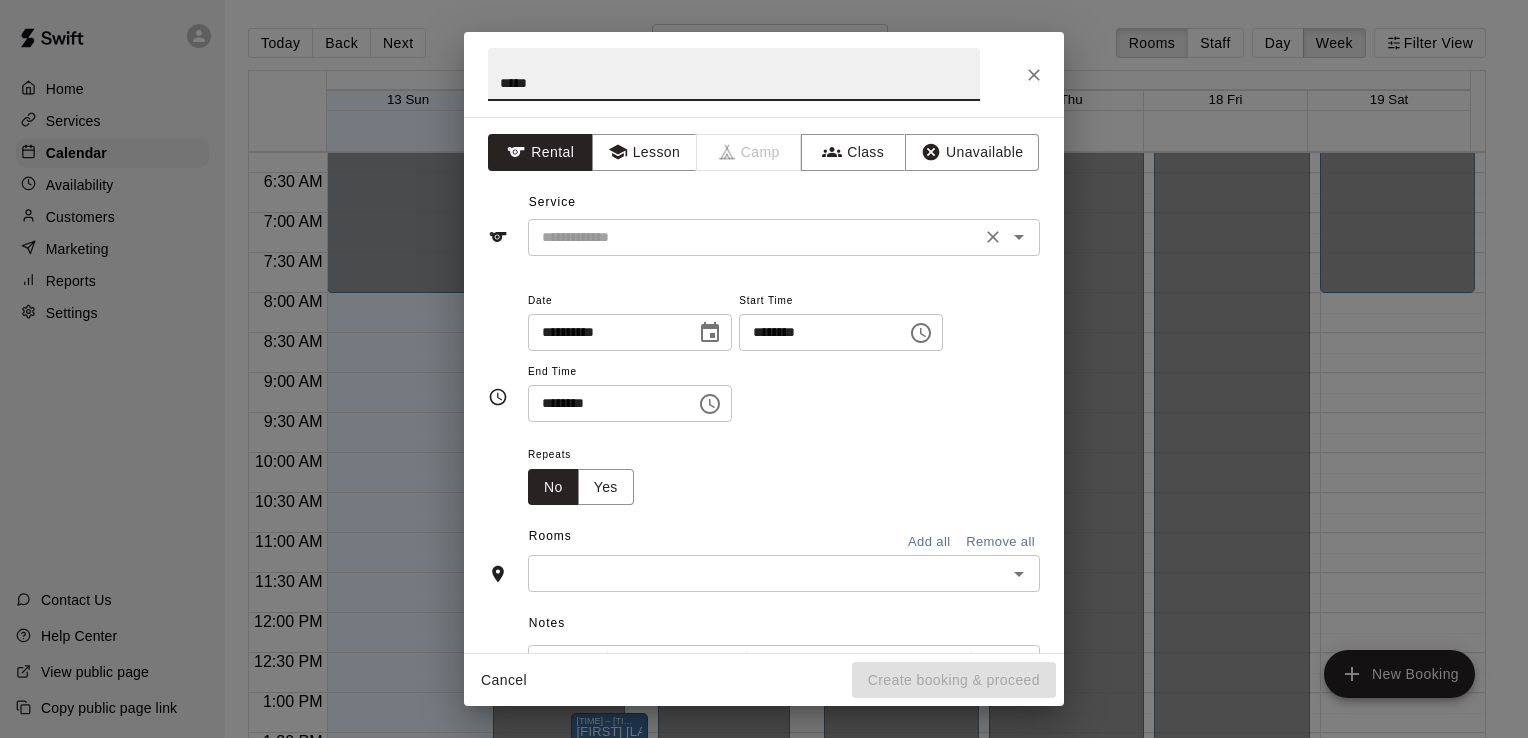 click on "​" at bounding box center (784, 237) 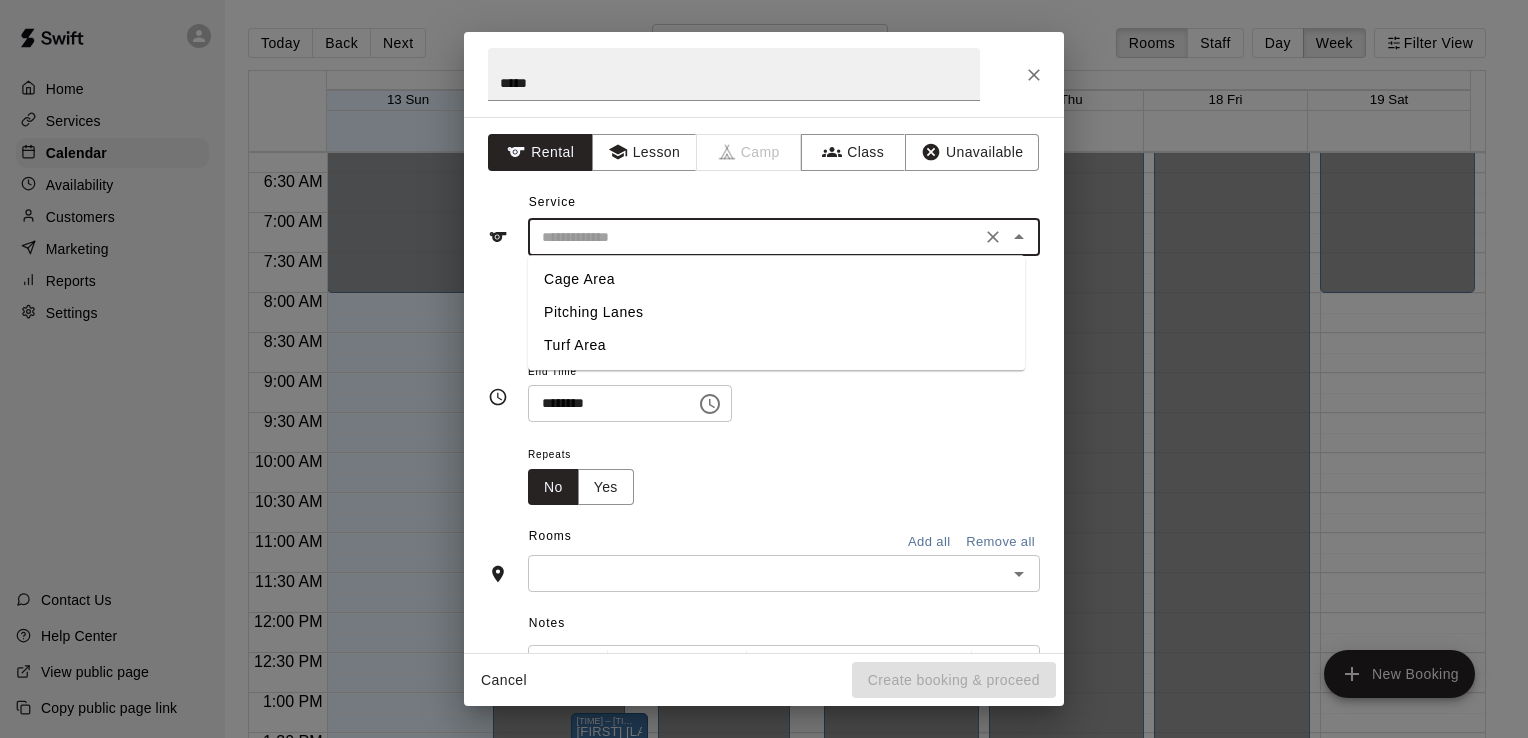 click on "Cage Area" at bounding box center (776, 279) 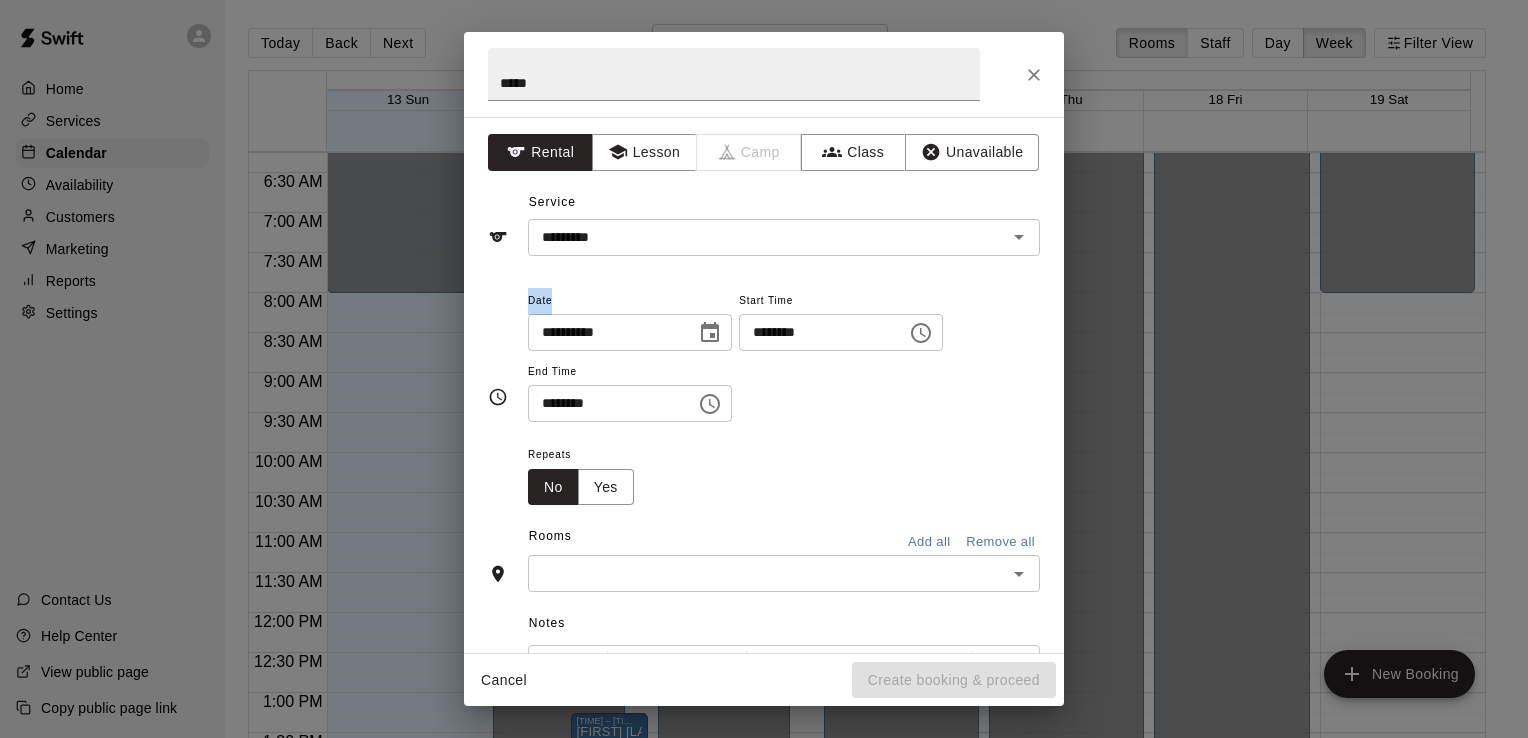 click on "**********" at bounding box center (764, 397) 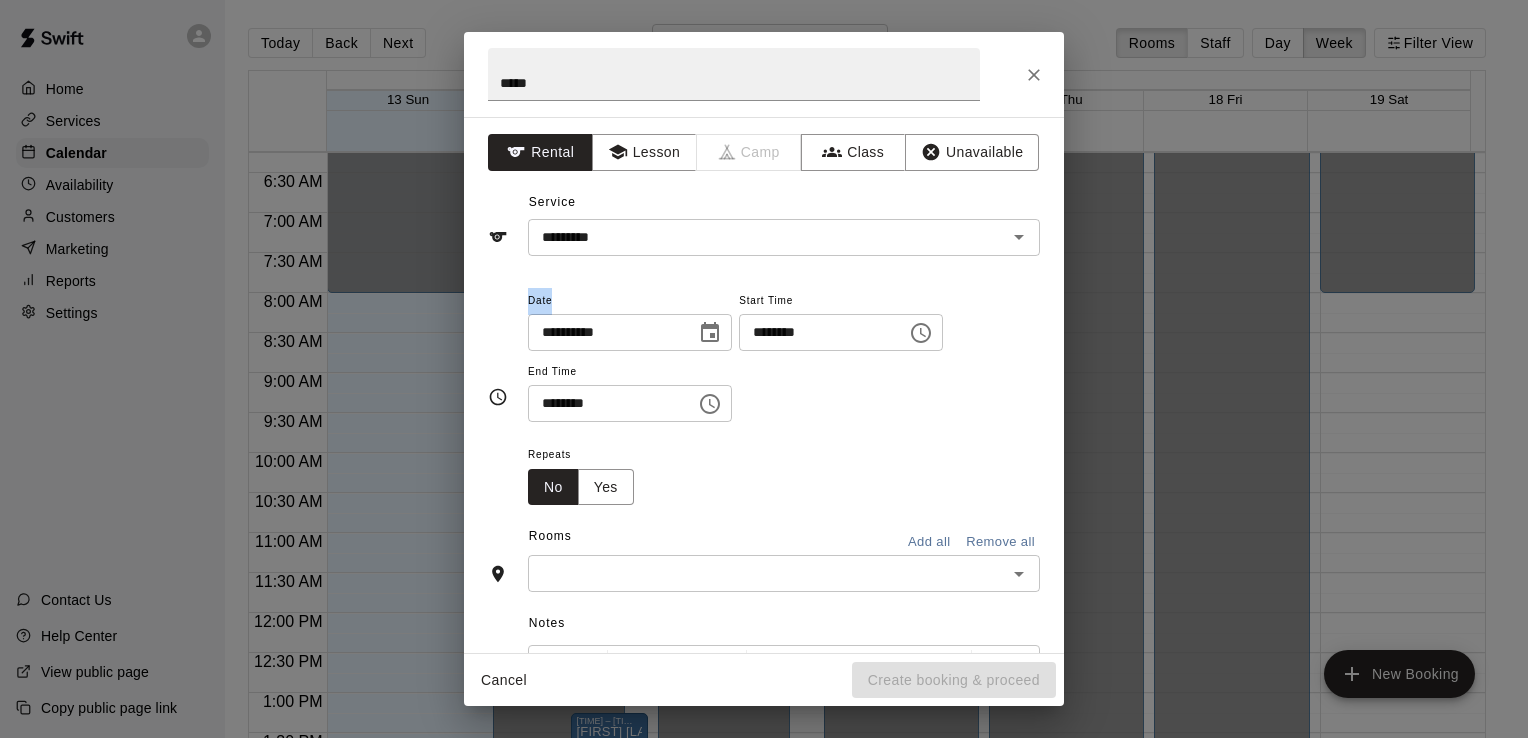 drag, startPoint x: 589, startPoint y: 280, endPoint x: 730, endPoint y: 333, distance: 150.632 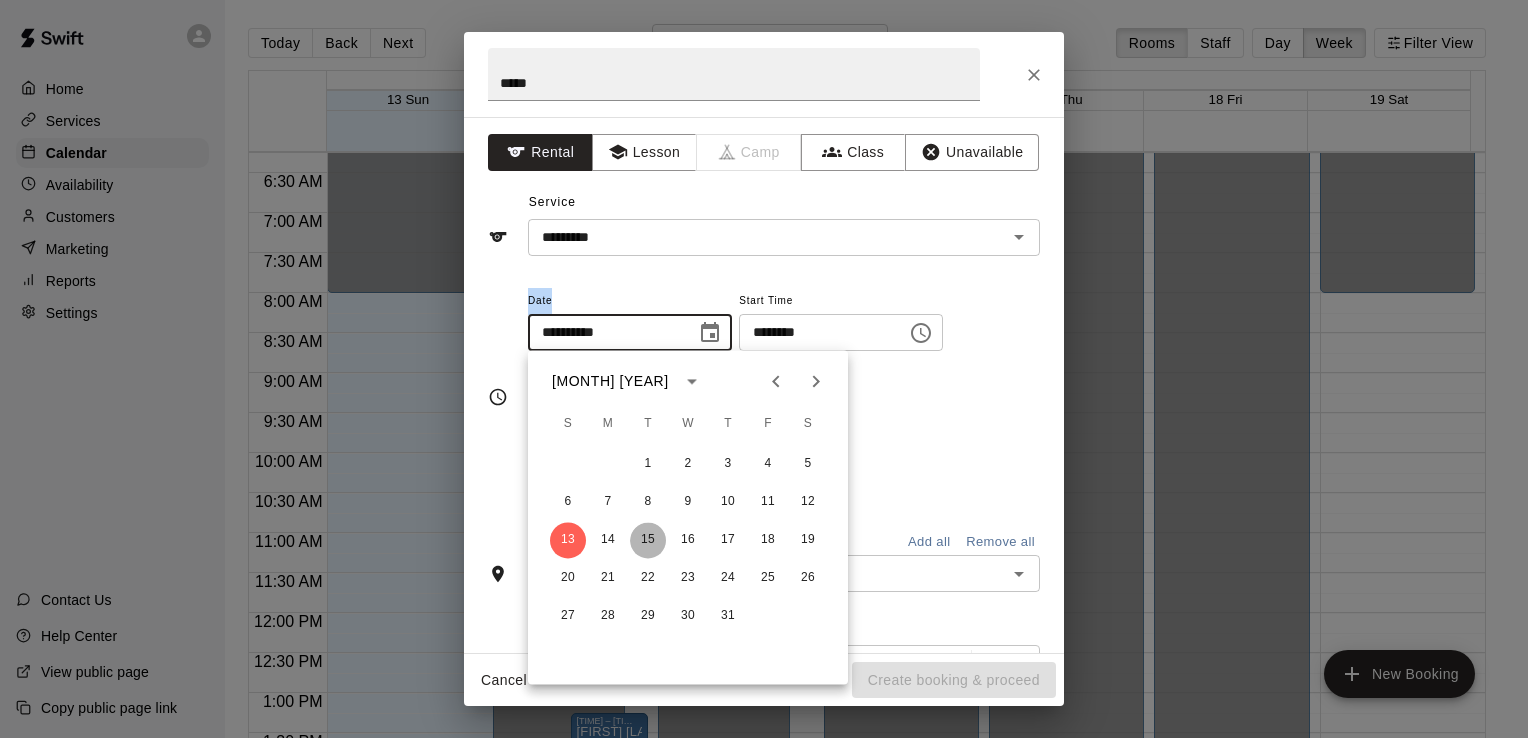 click on "15" at bounding box center (648, 540) 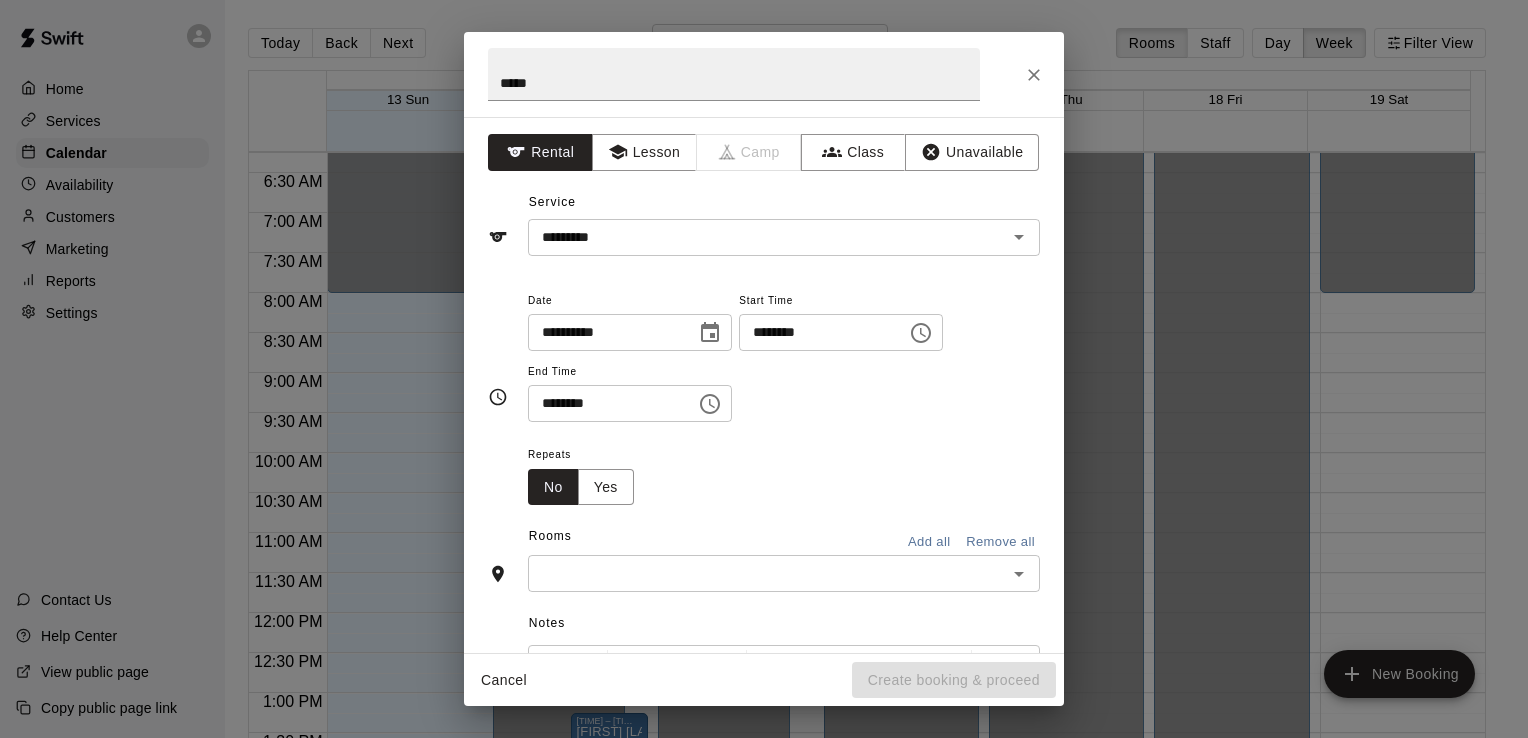 click on "********" at bounding box center (816, 332) 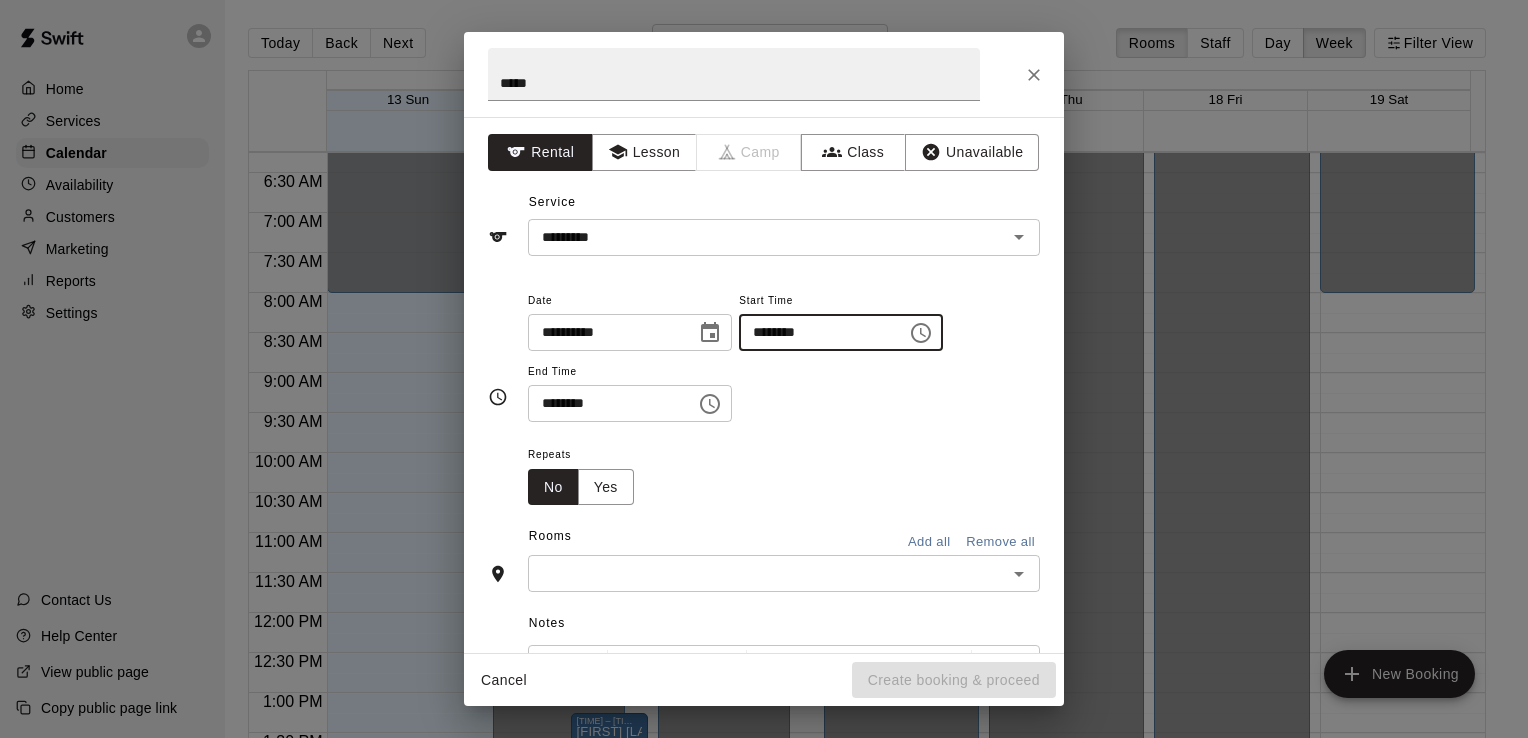 type on "********" 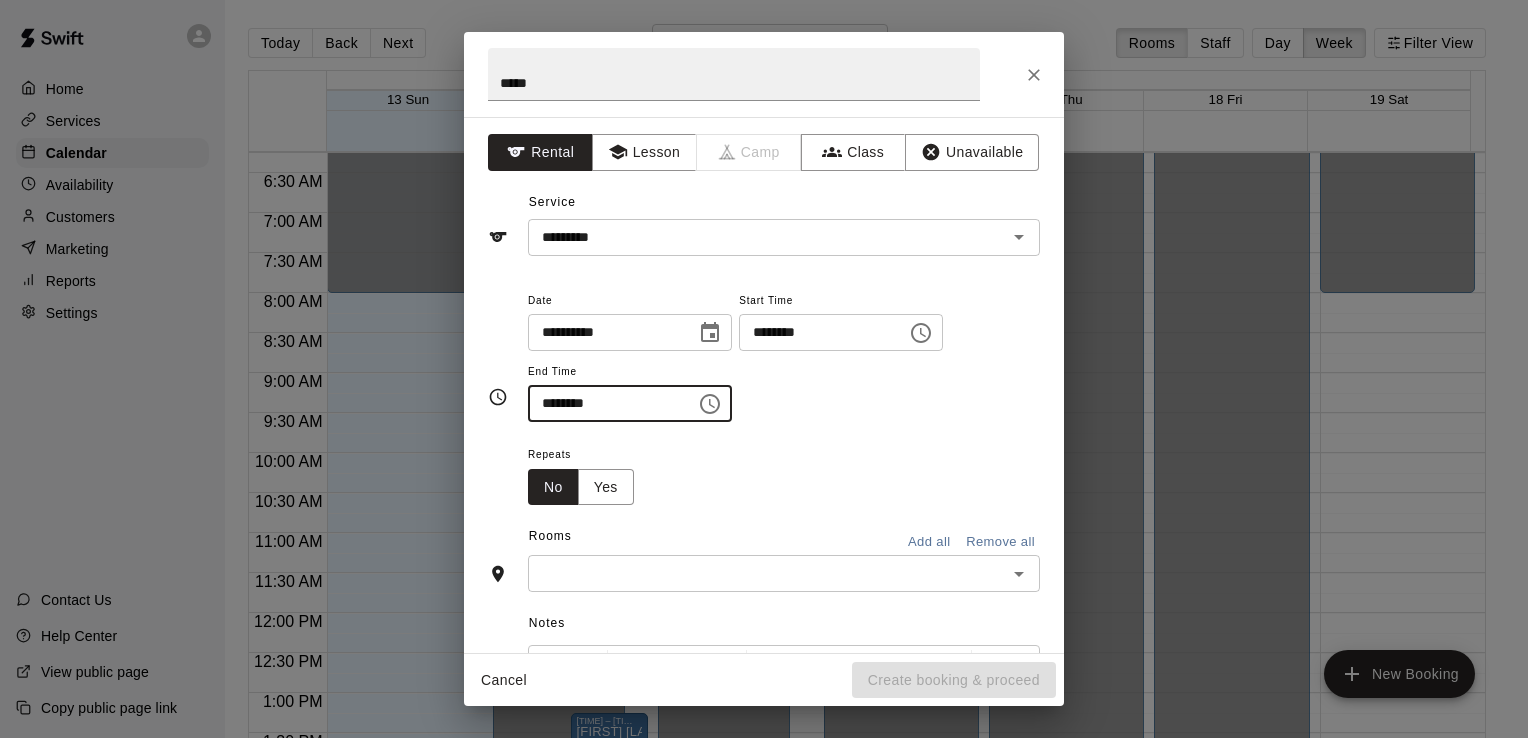 type on "********" 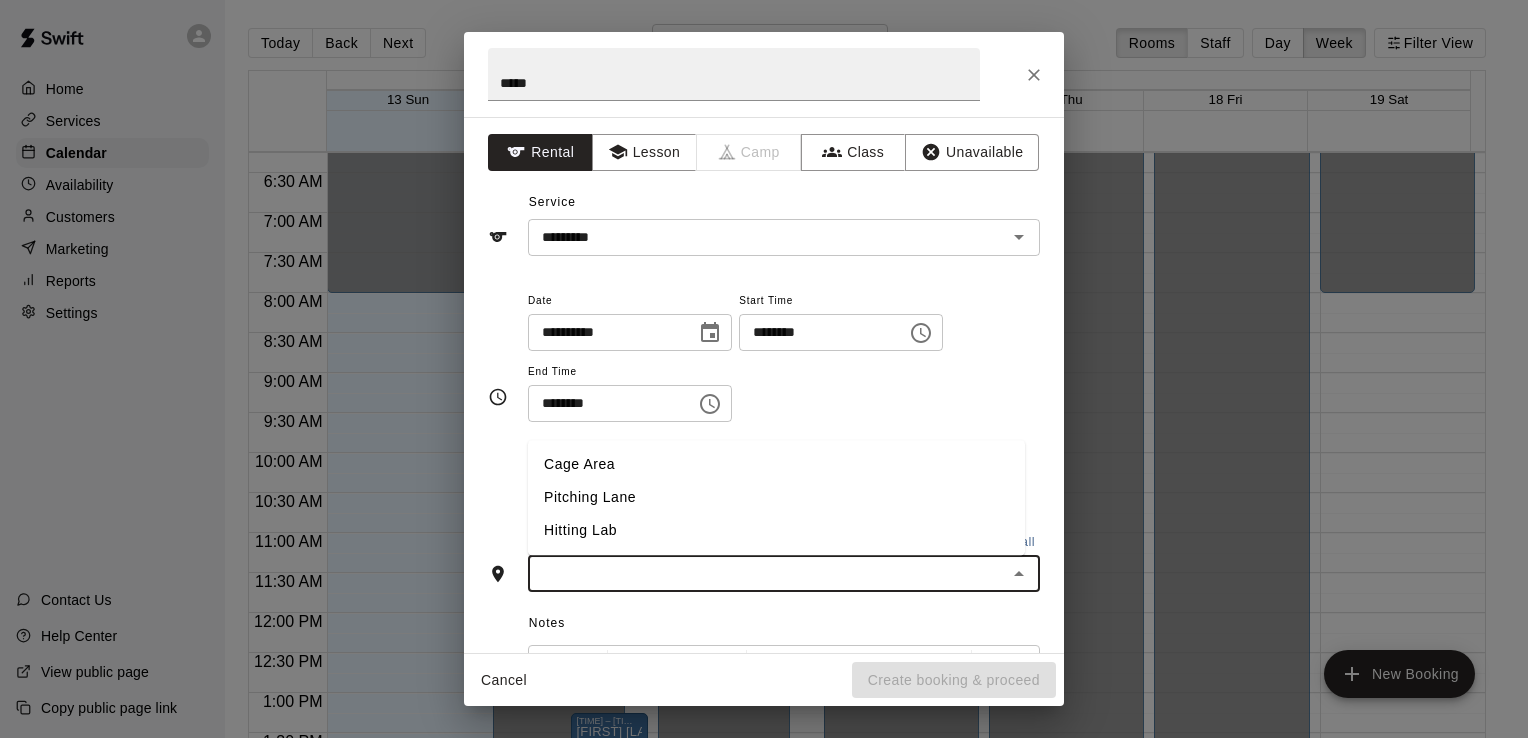 click on "Hitting Lab" at bounding box center (776, 531) 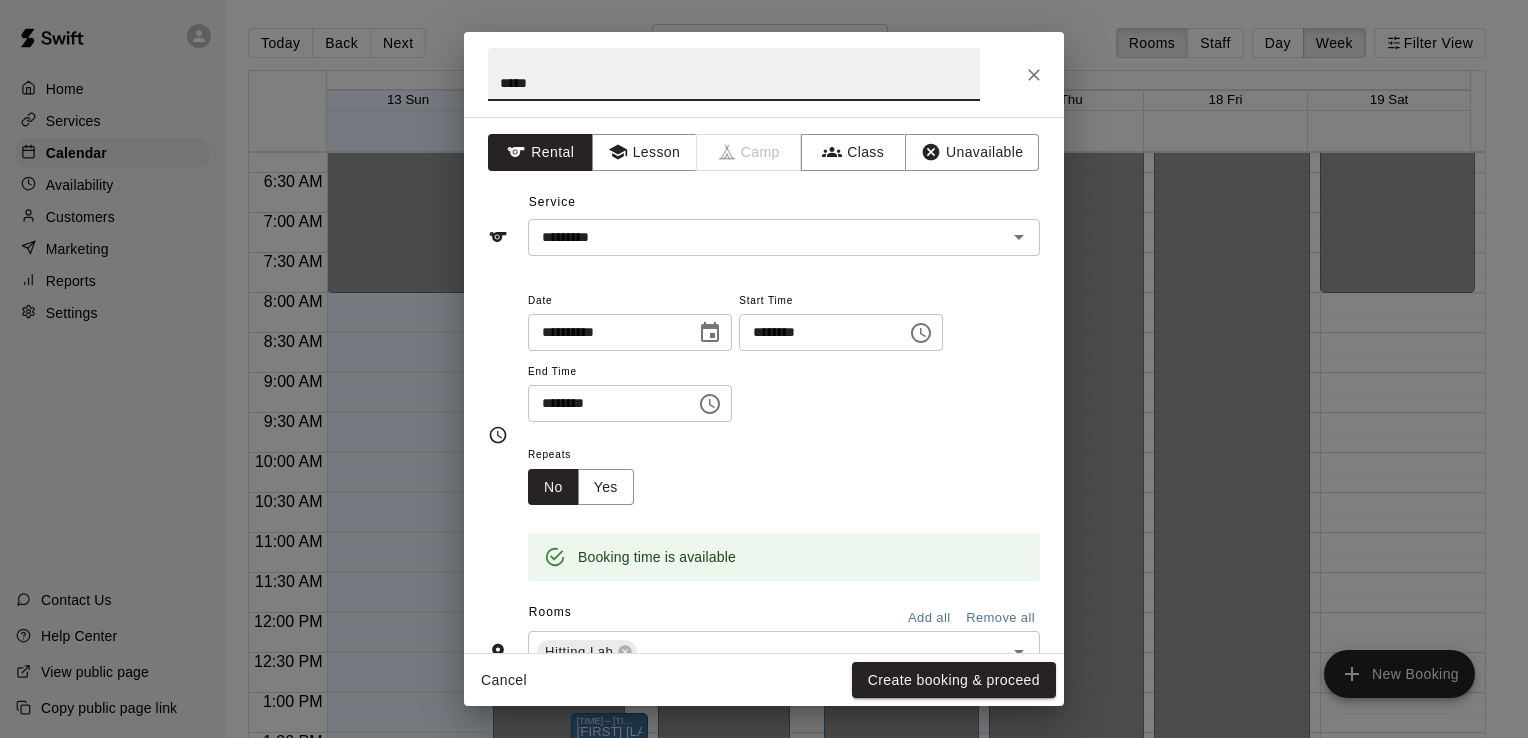 click on "*****" at bounding box center (734, 74) 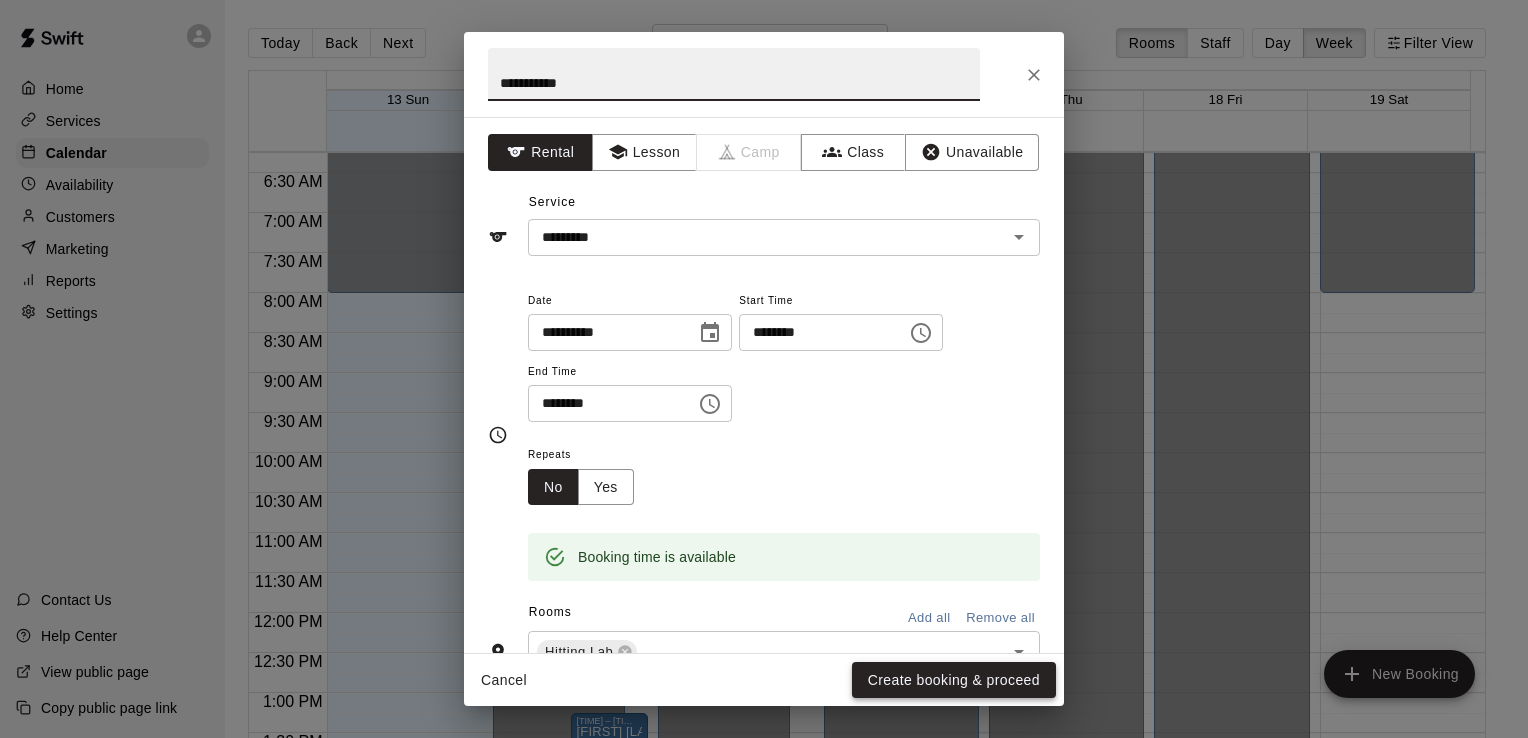 type on "**********" 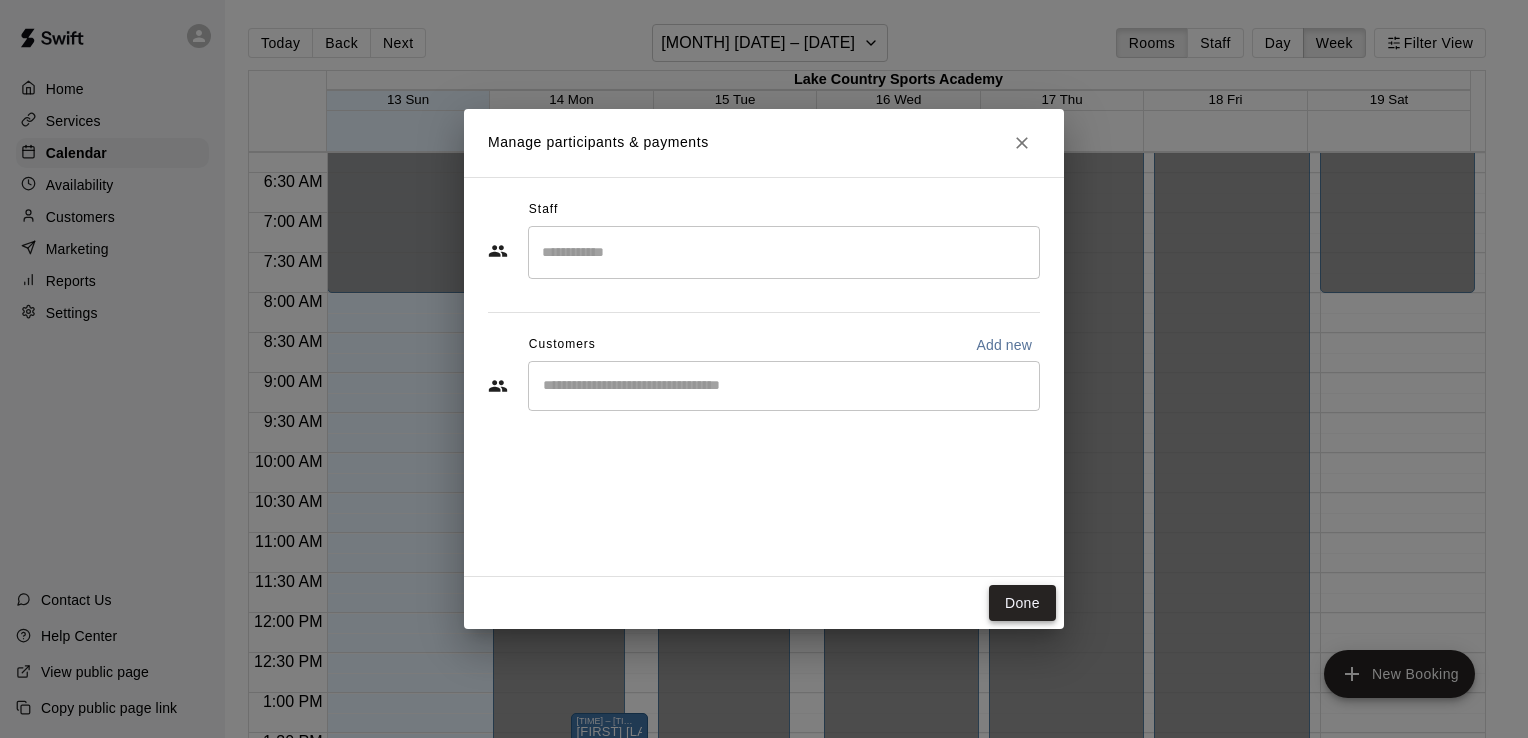 click on "Done" at bounding box center (1022, 603) 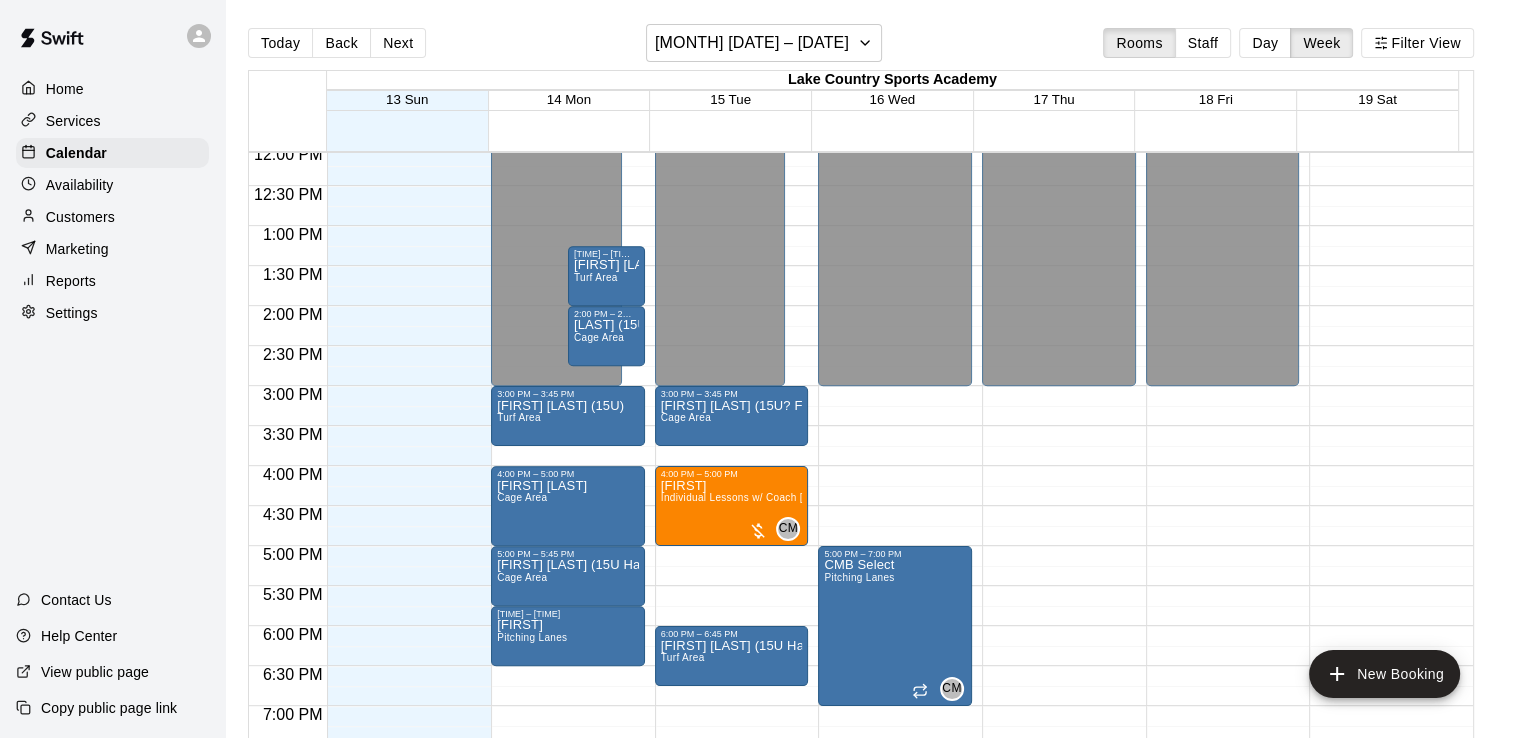 scroll, scrollTop: 968, scrollLeft: 0, axis: vertical 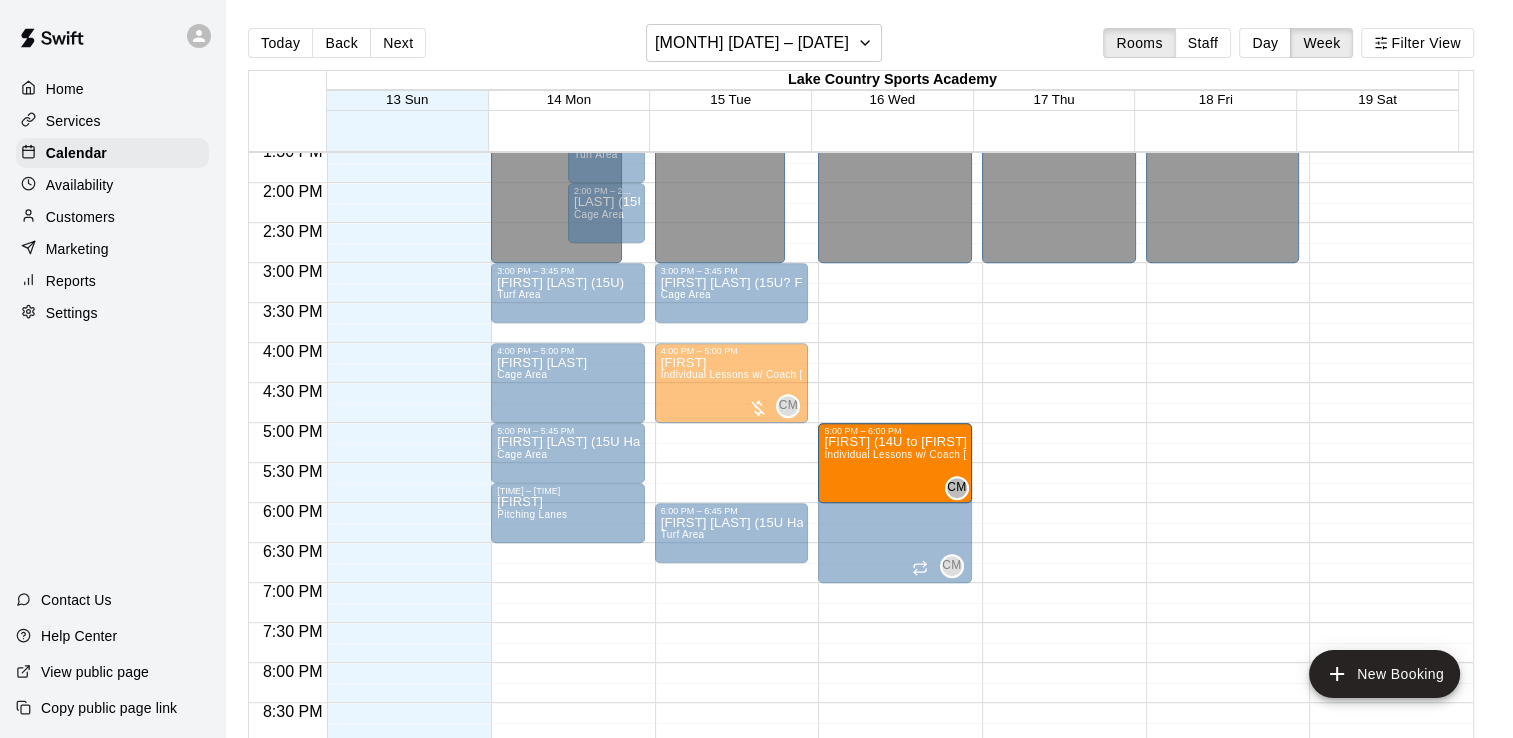 click at bounding box center (1228, 373) 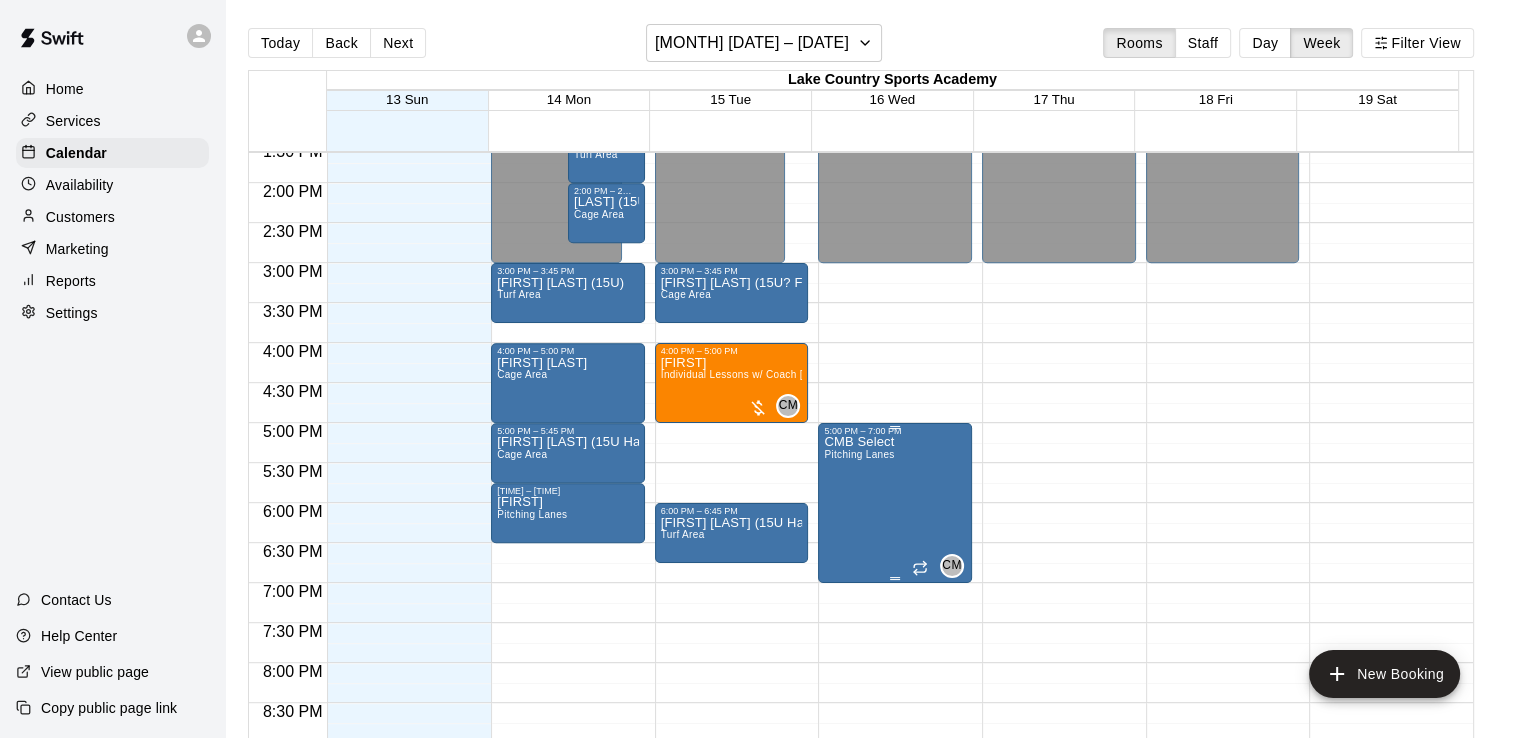 click on "CMB Select Pitching Lanes CM 0" at bounding box center [895, 805] 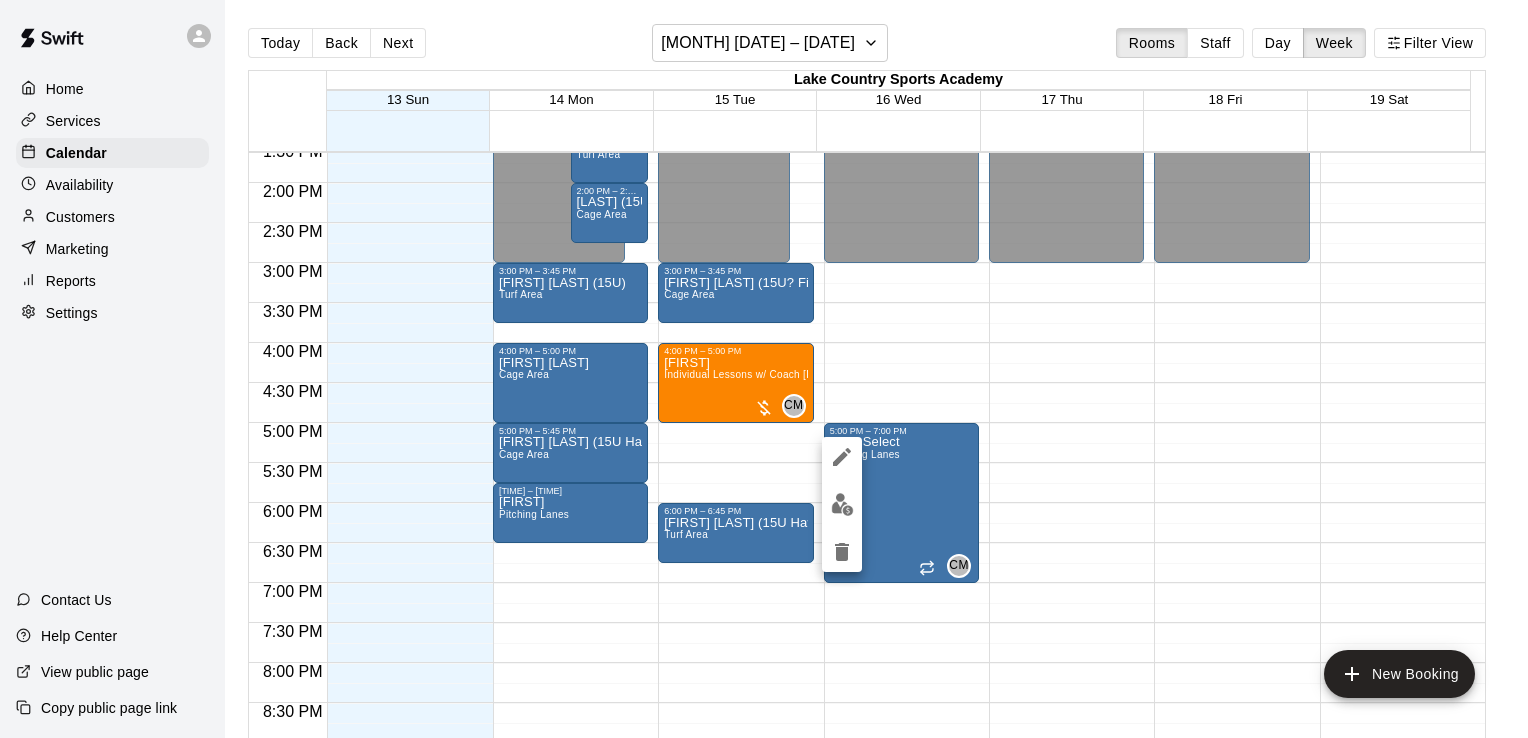 click at bounding box center (842, 552) 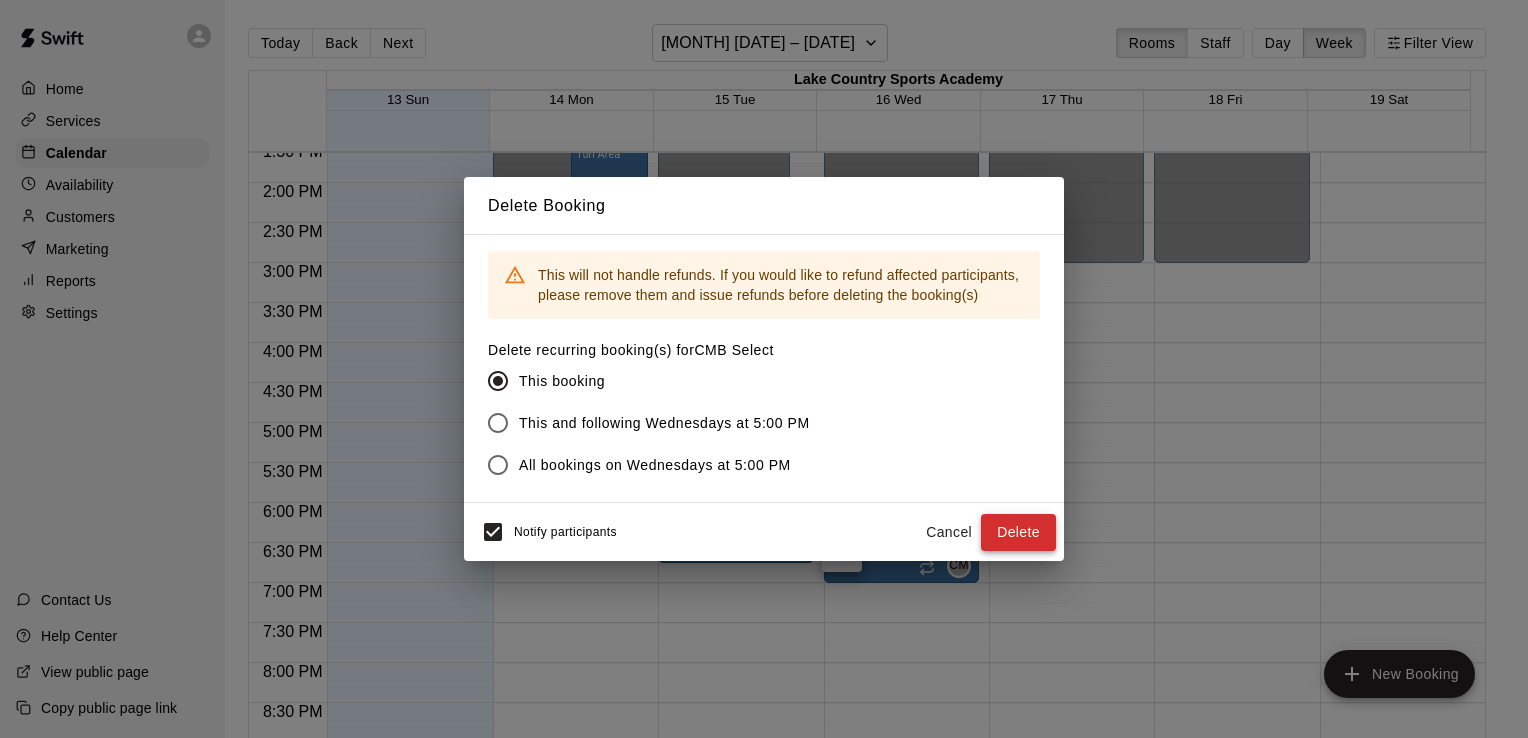 click on "Delete" at bounding box center [1018, 532] 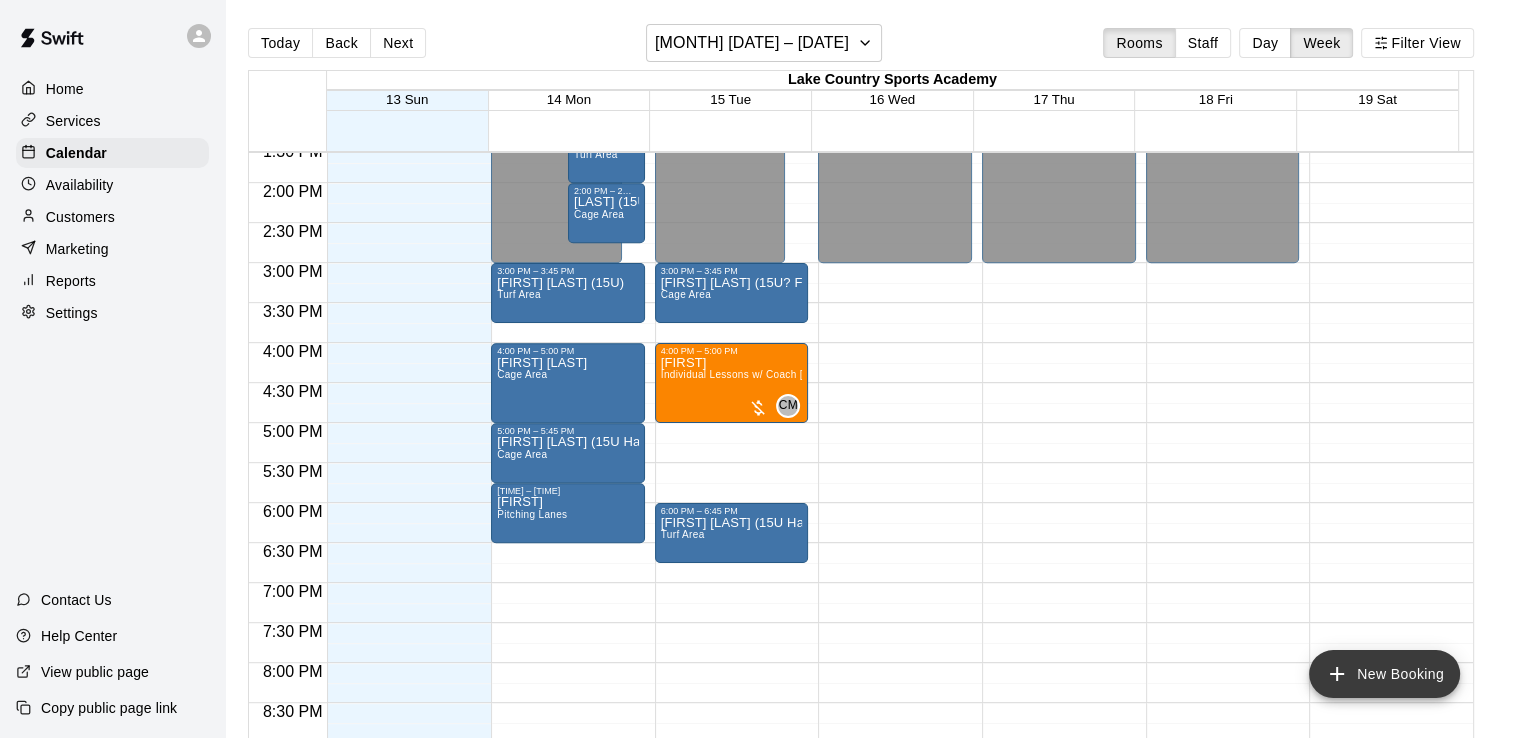 click on "New Booking" at bounding box center (1384, 674) 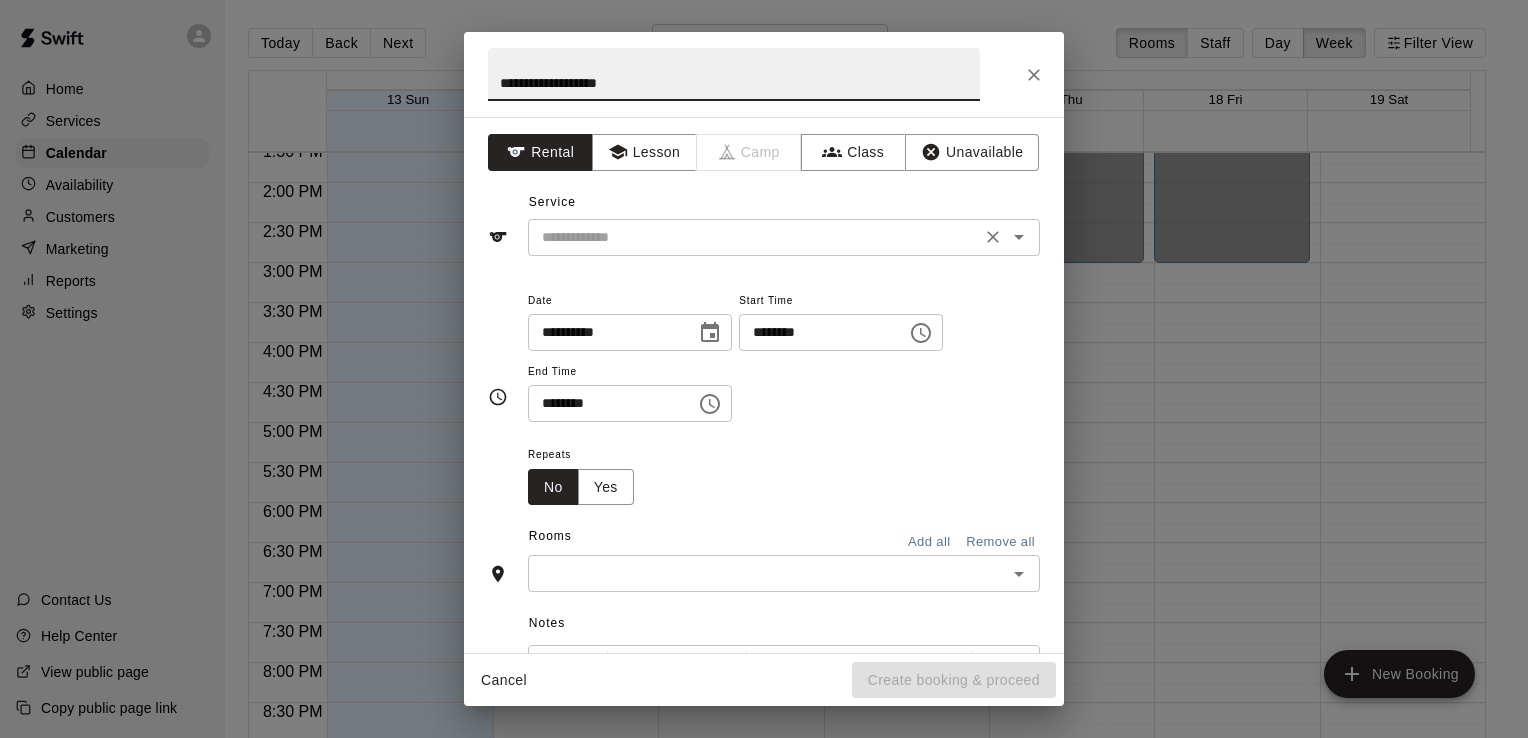 click 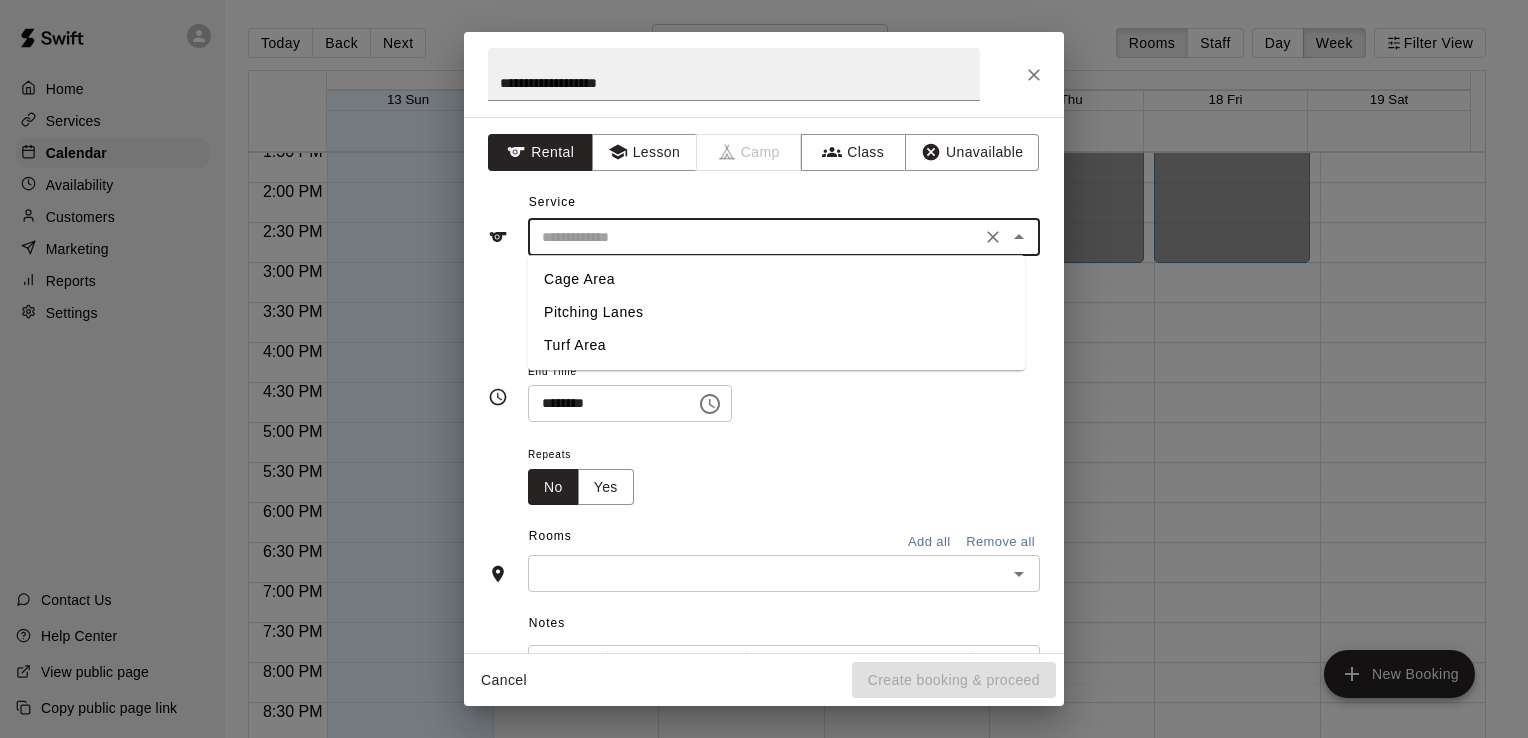 click on "Cage Area" at bounding box center [776, 279] 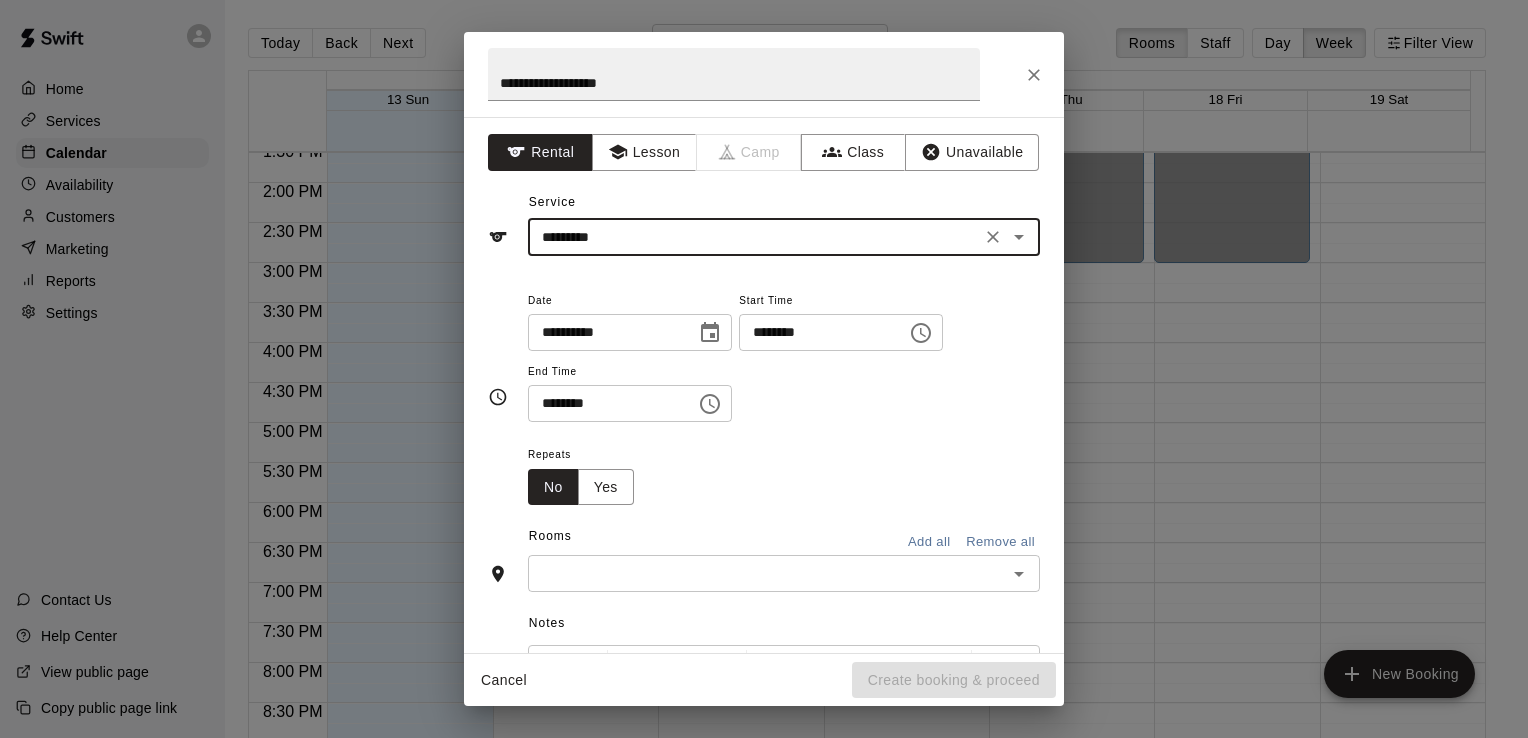 click 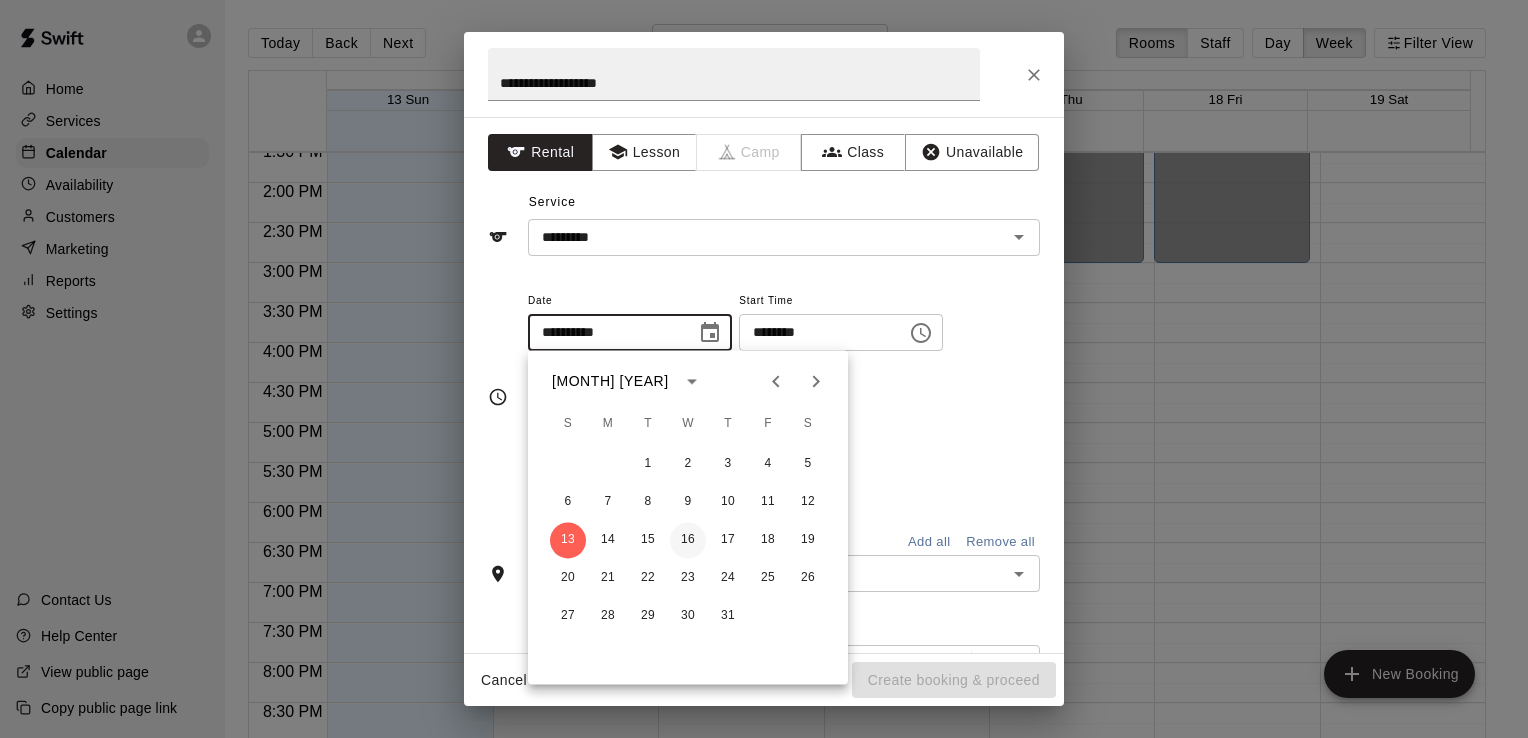 click on "16" at bounding box center (688, 540) 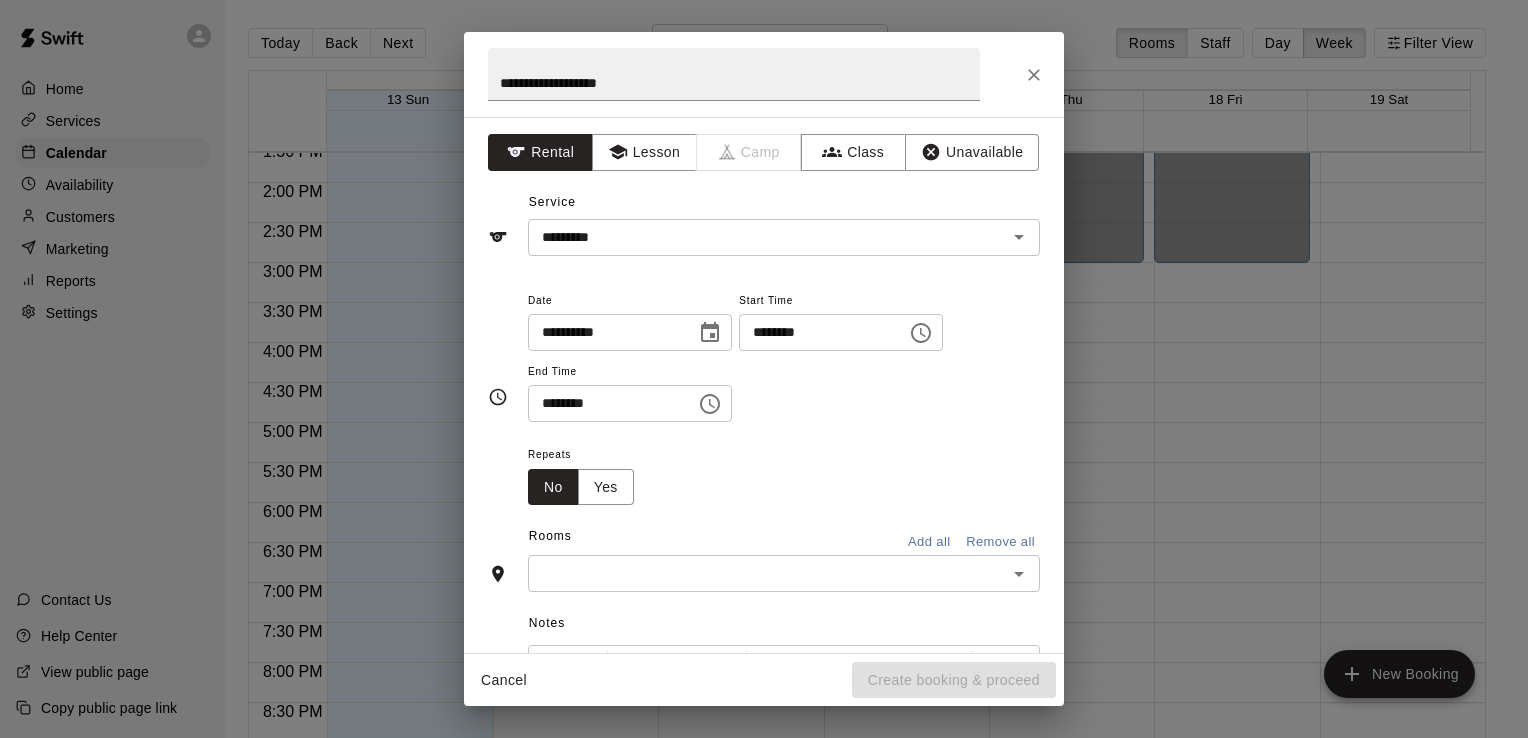 type on "**********" 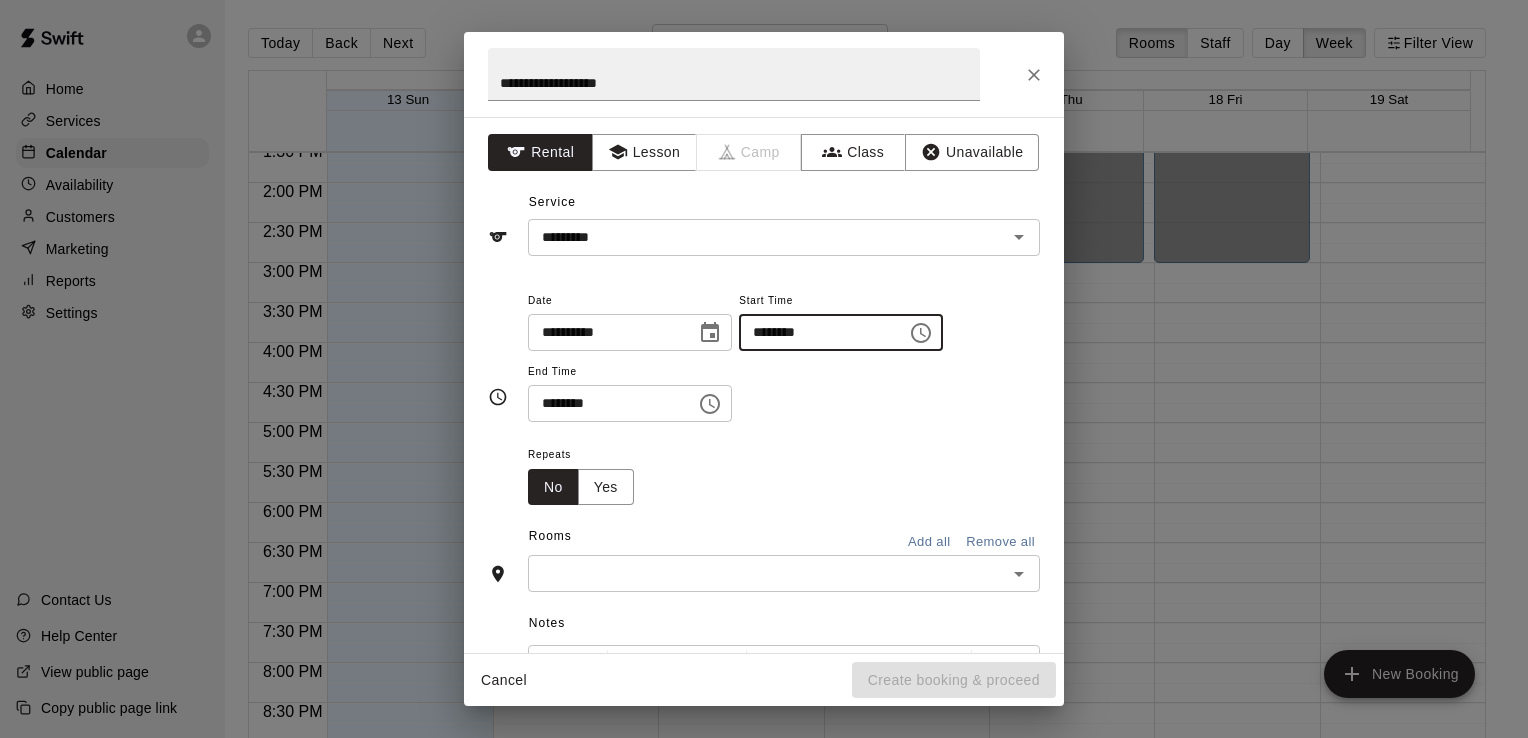type on "********" 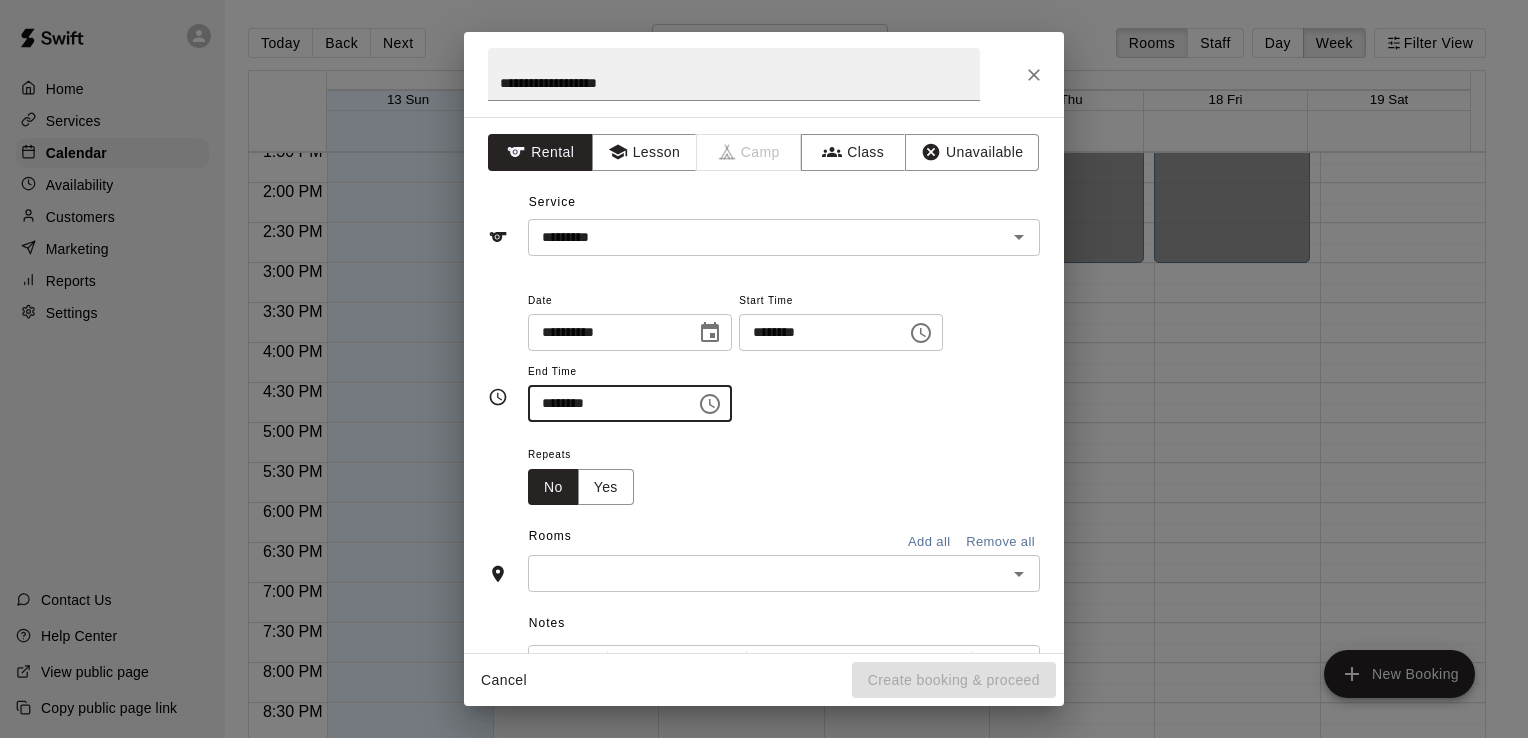 type on "********" 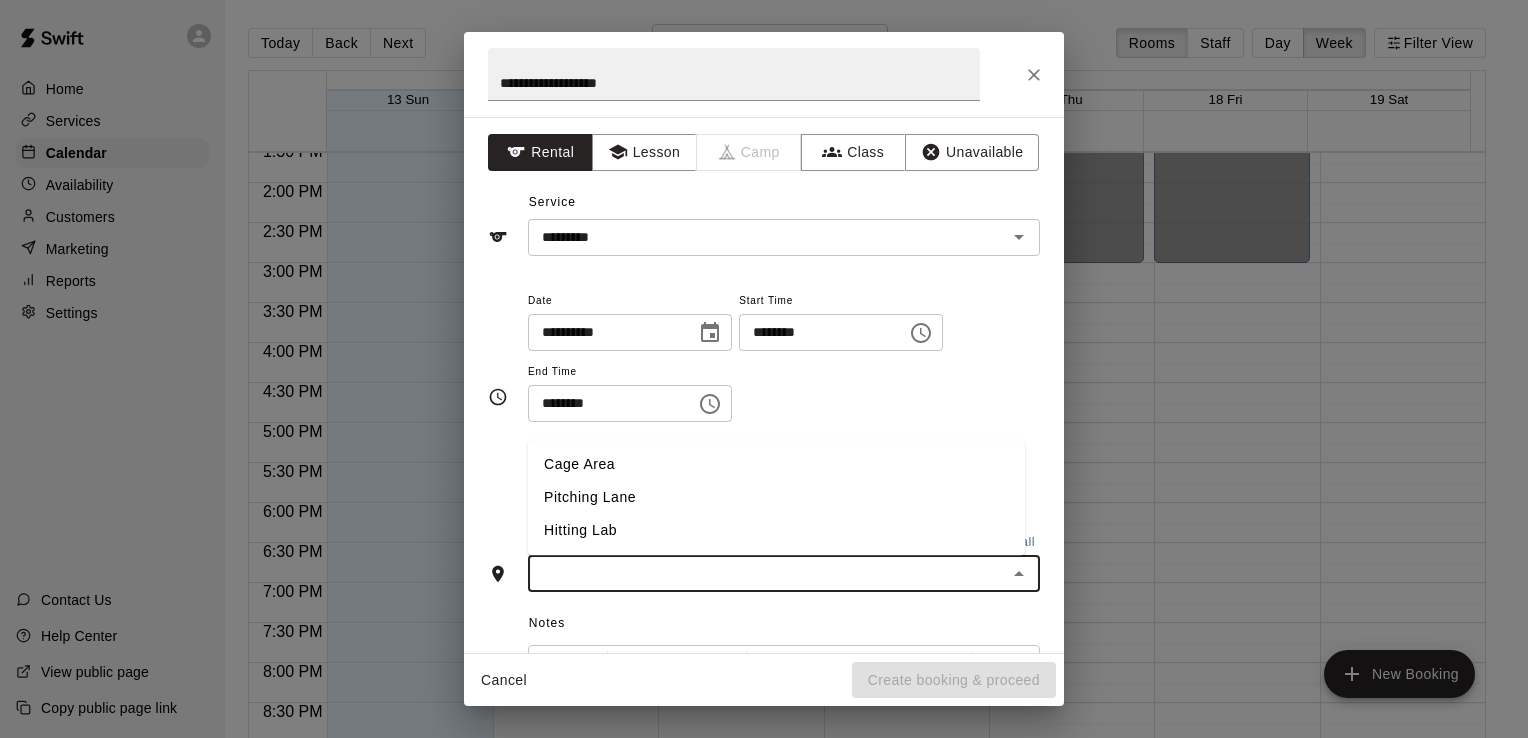 click on "Hitting Lab" at bounding box center [776, 531] 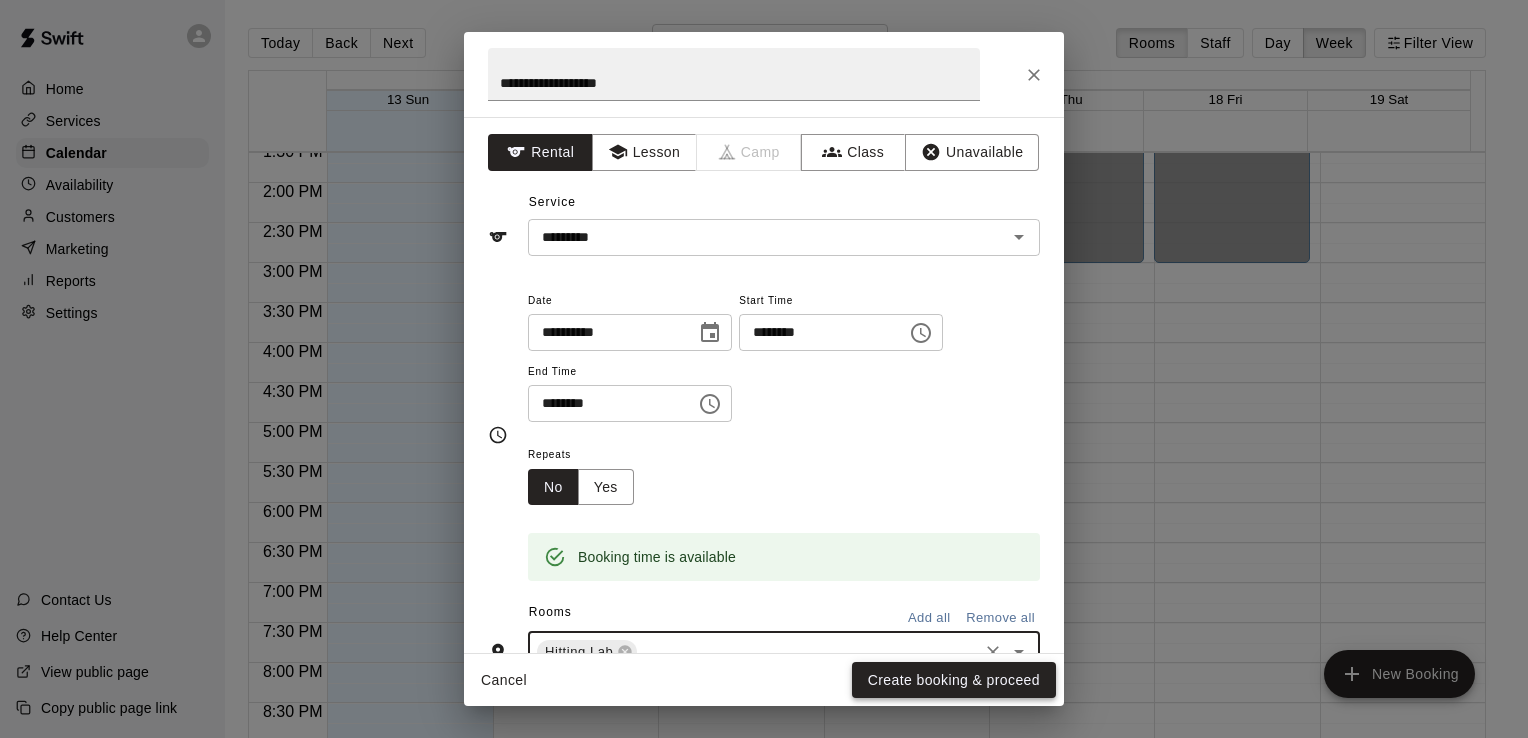 click on "Create booking & proceed" at bounding box center [954, 680] 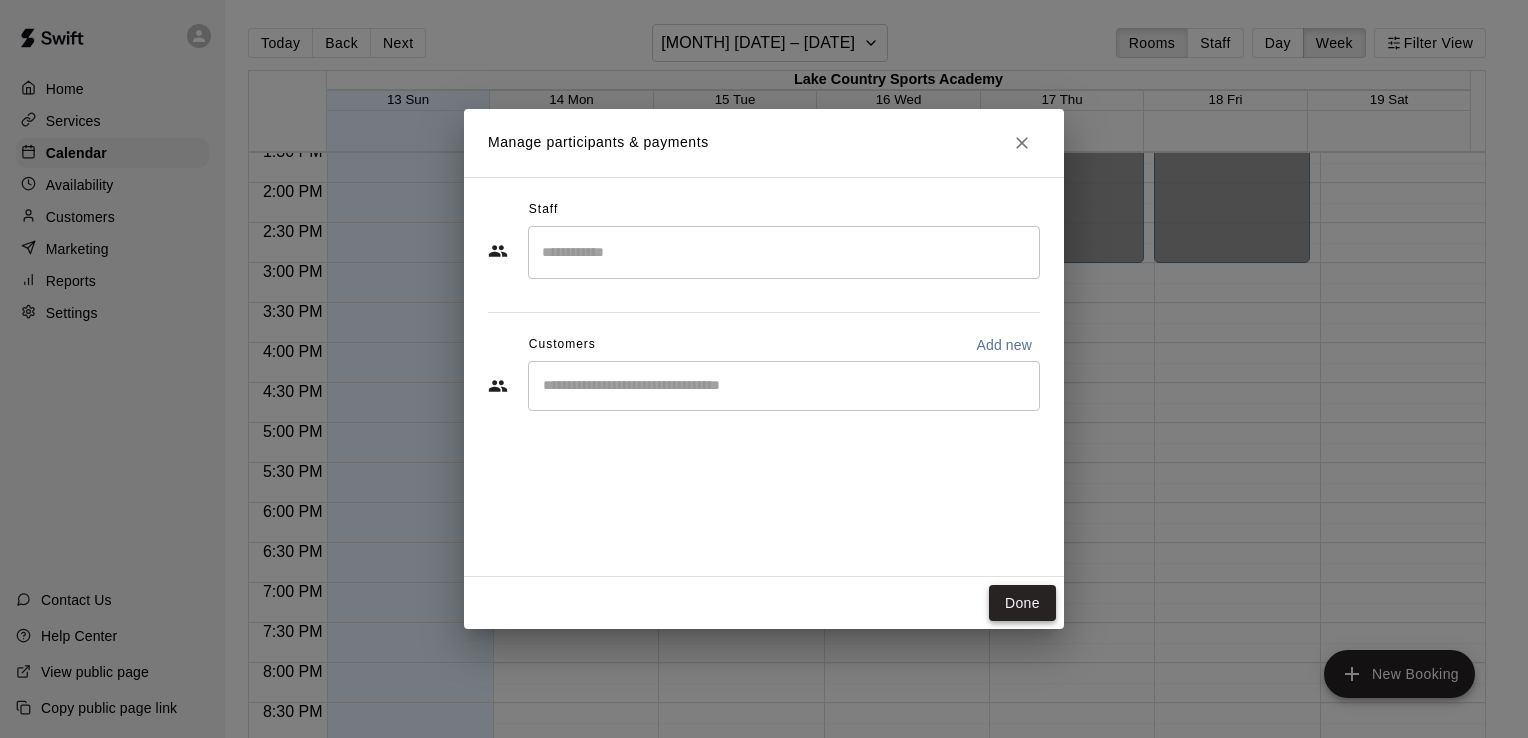 click on "Done" at bounding box center [1022, 603] 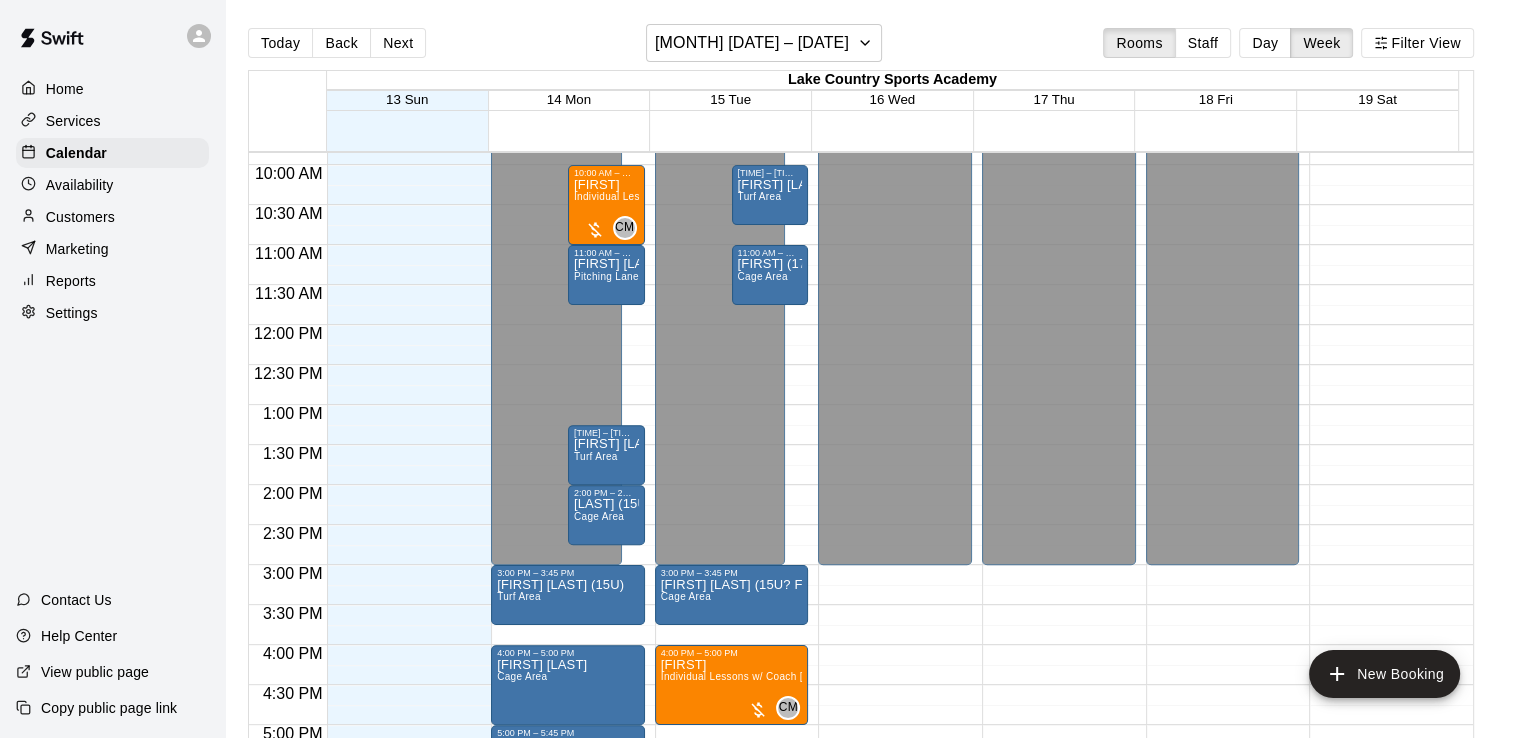 scroll, scrollTop: 789, scrollLeft: 0, axis: vertical 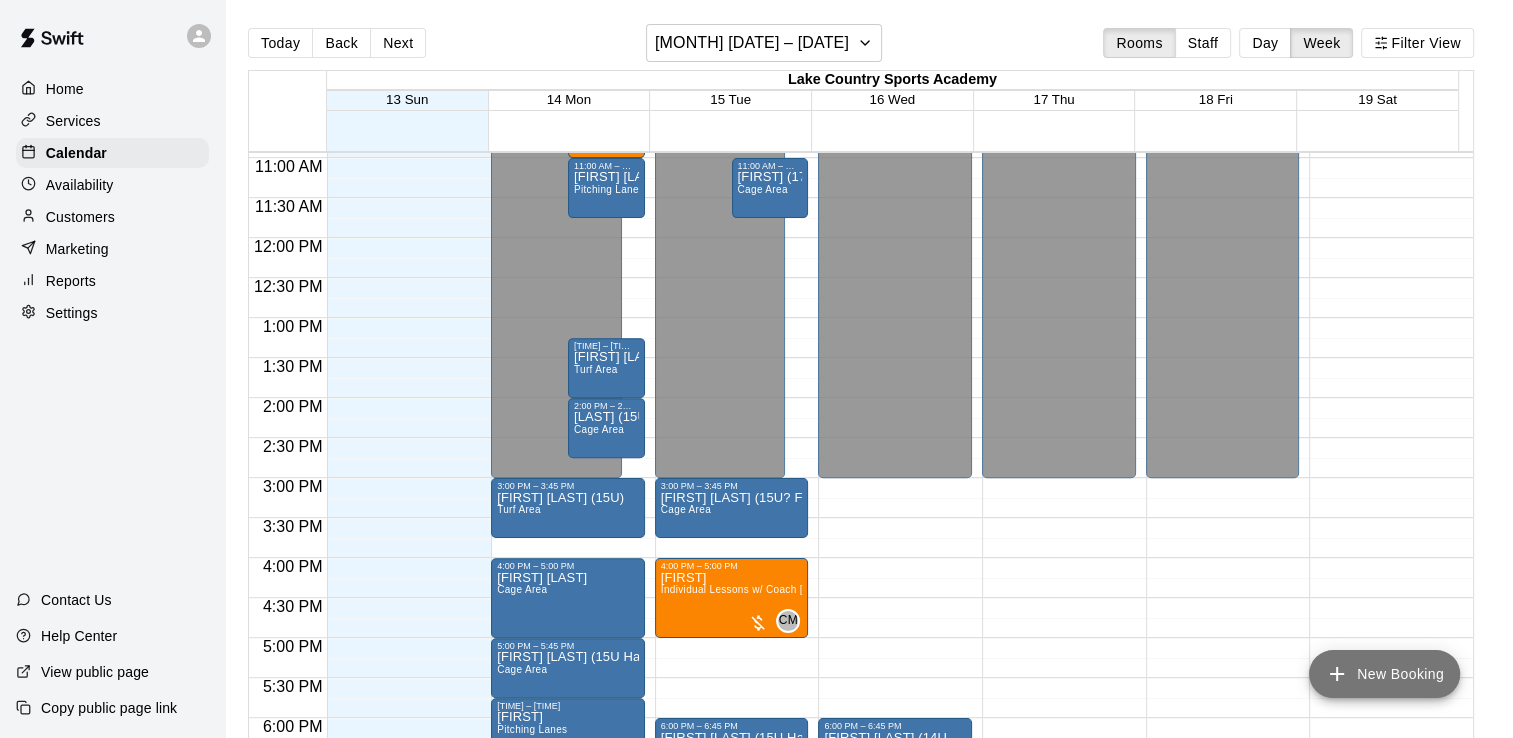 click on "New Booking" at bounding box center (1384, 674) 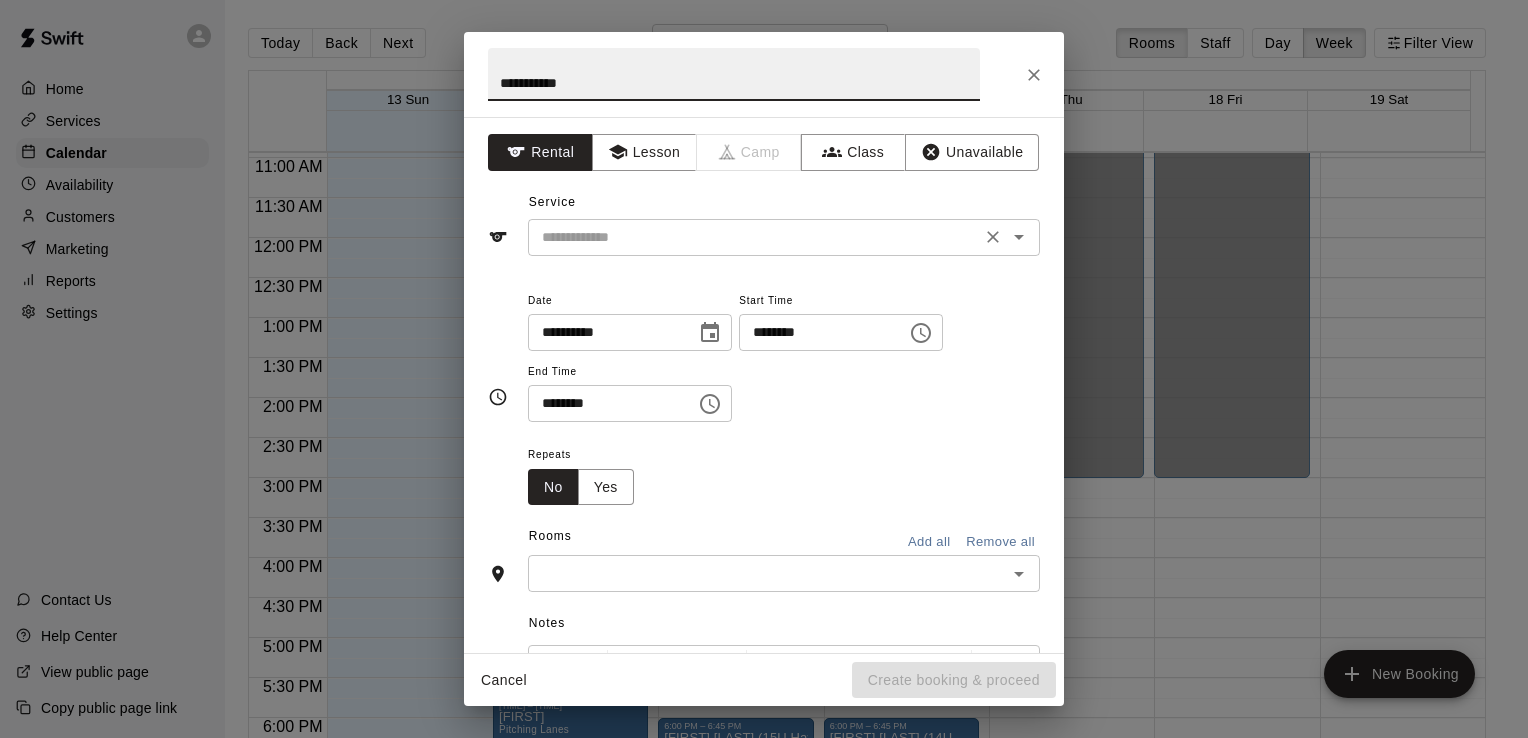 type on "**********" 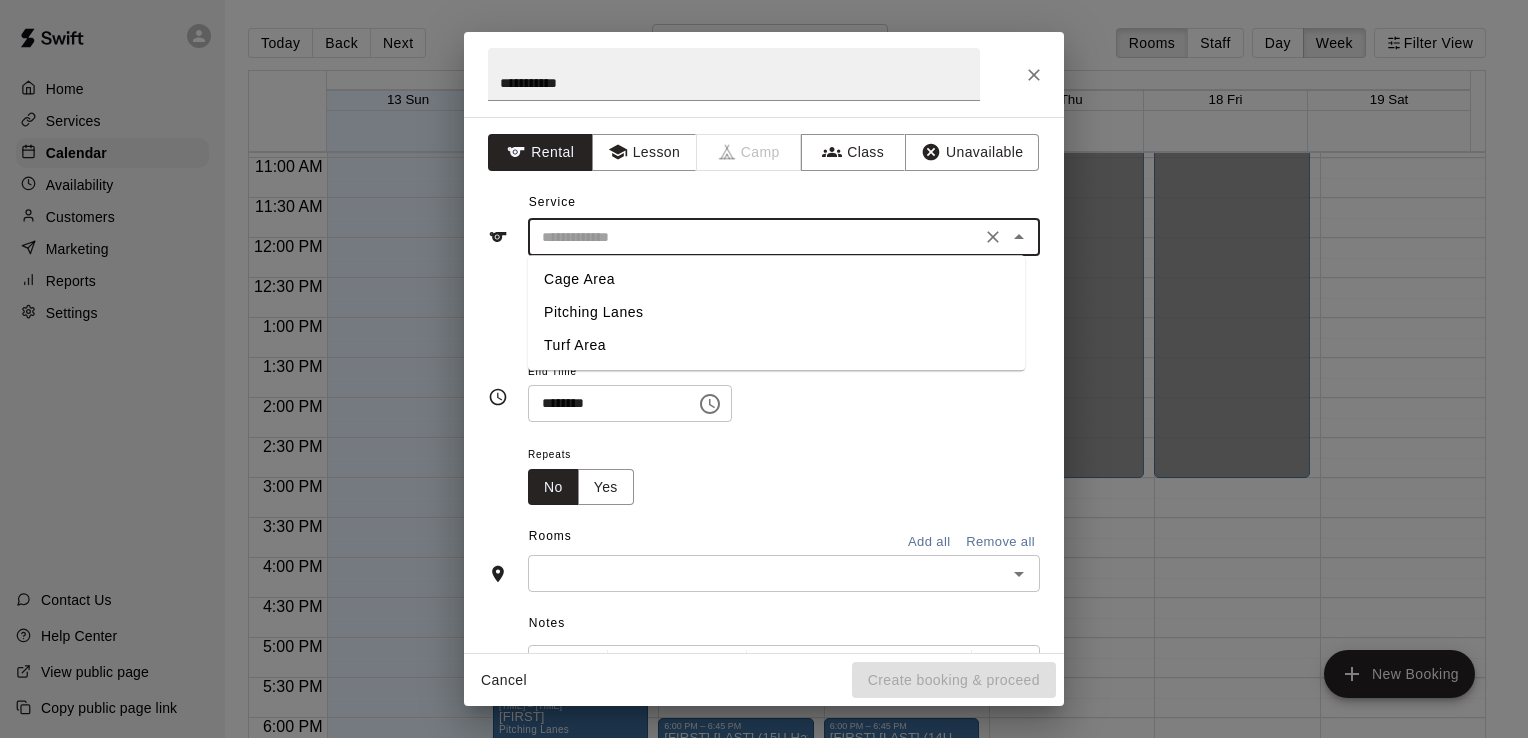 click on "Turf Area" at bounding box center (776, 345) 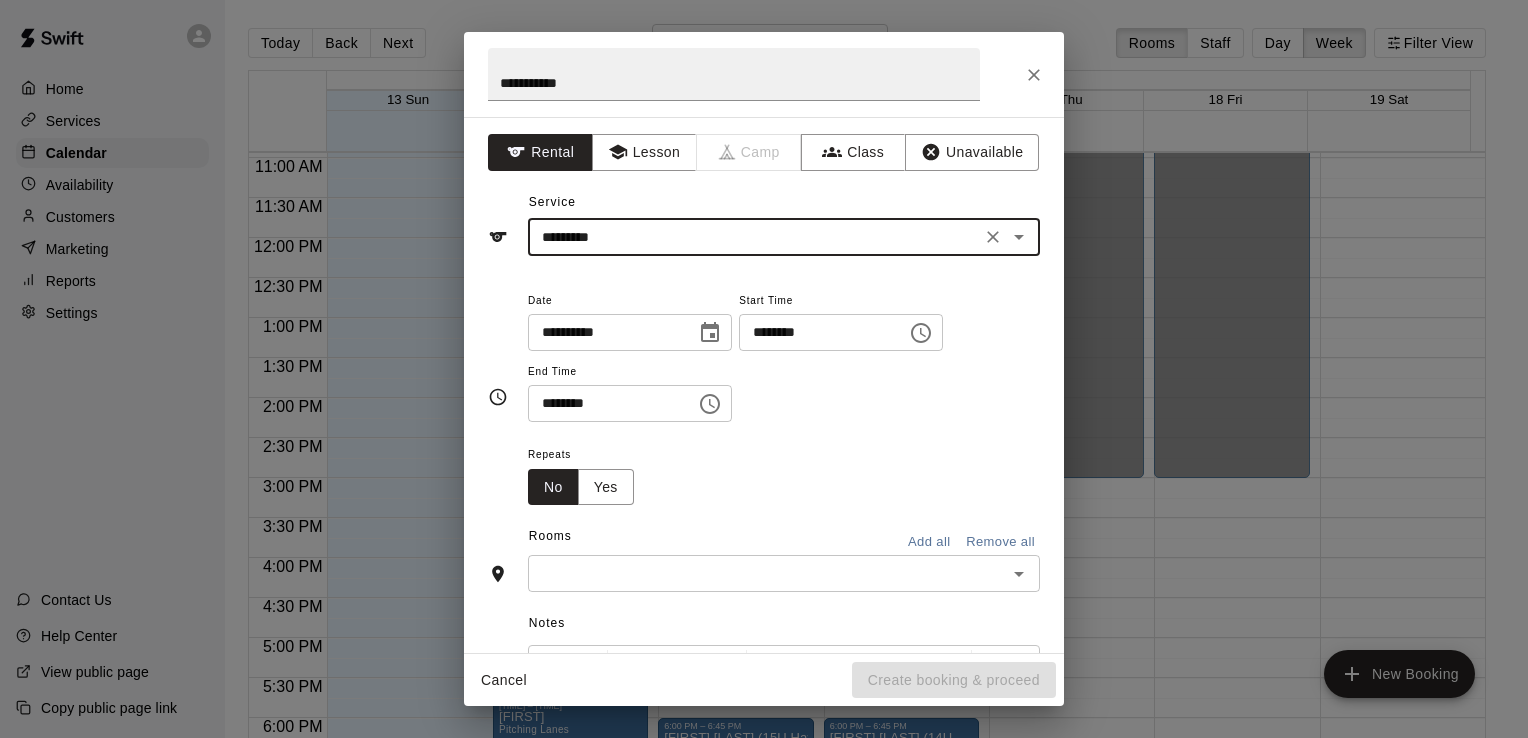 click 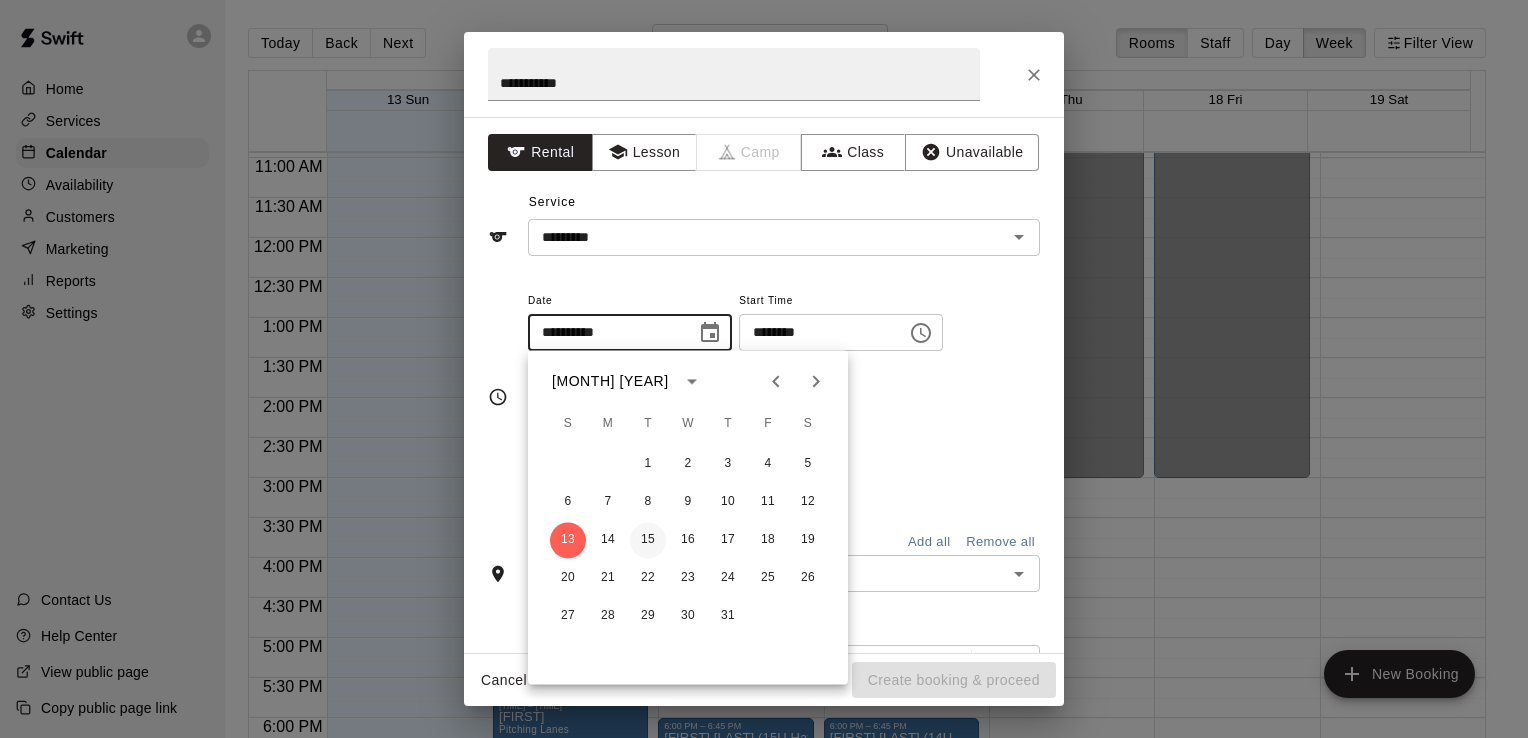 click on "15" at bounding box center [648, 540] 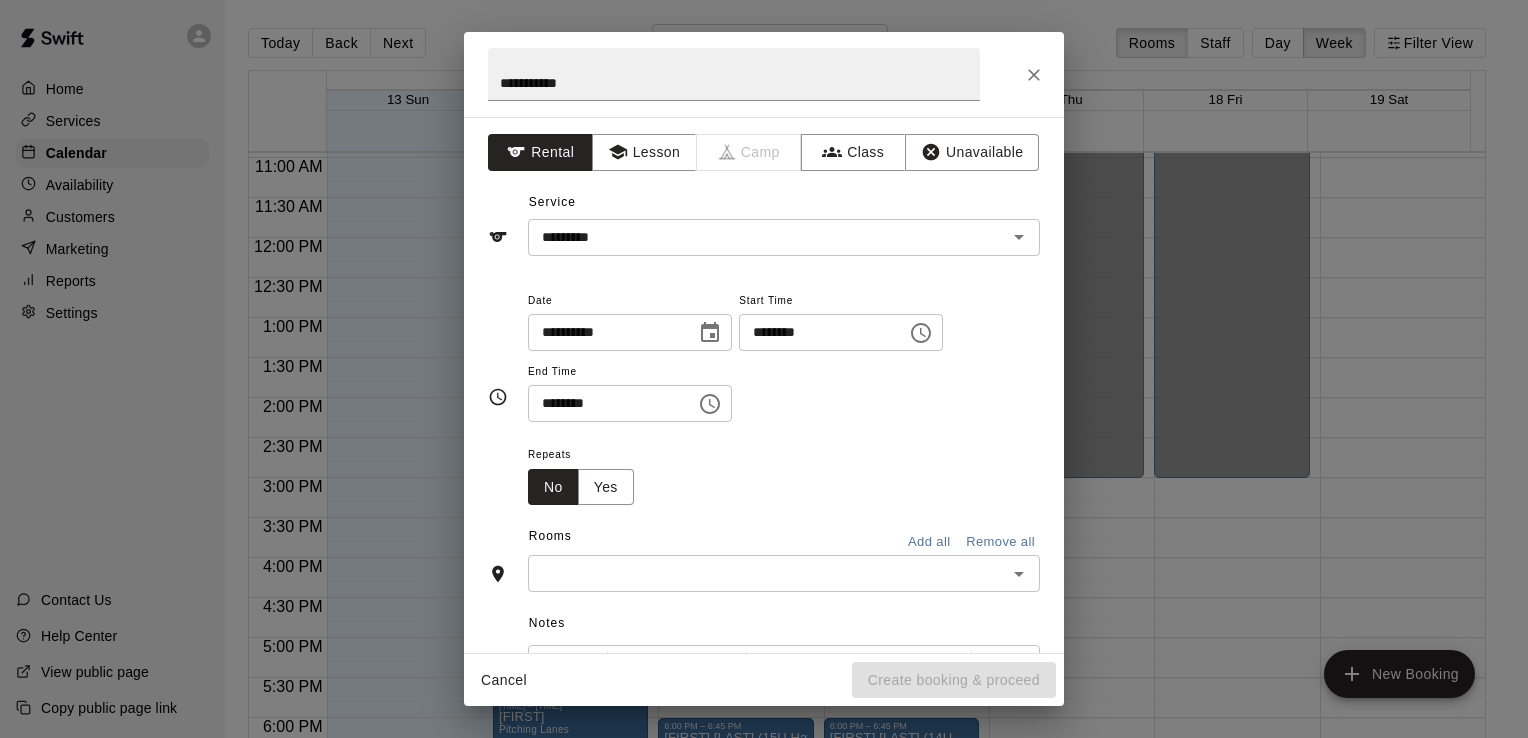 type on "**********" 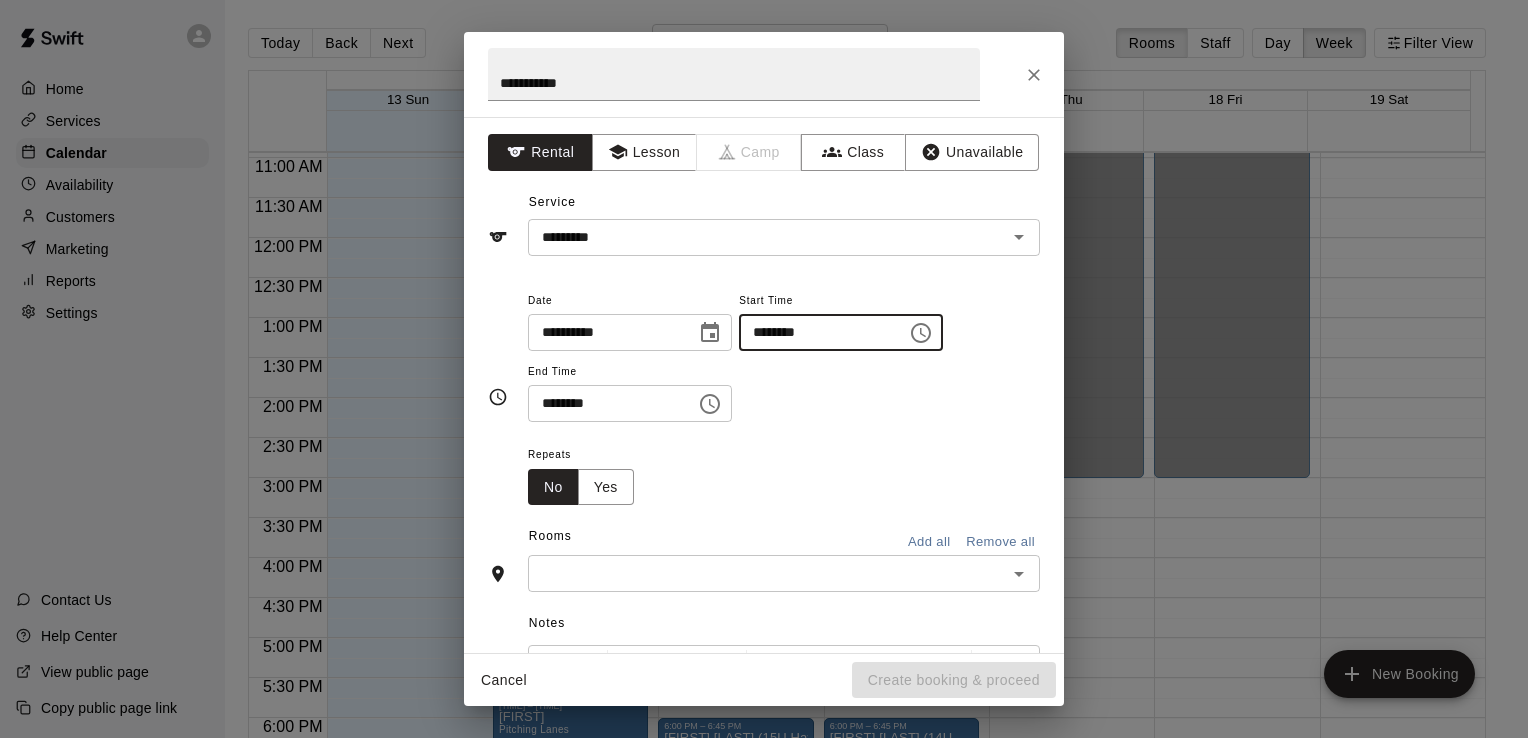 type on "********" 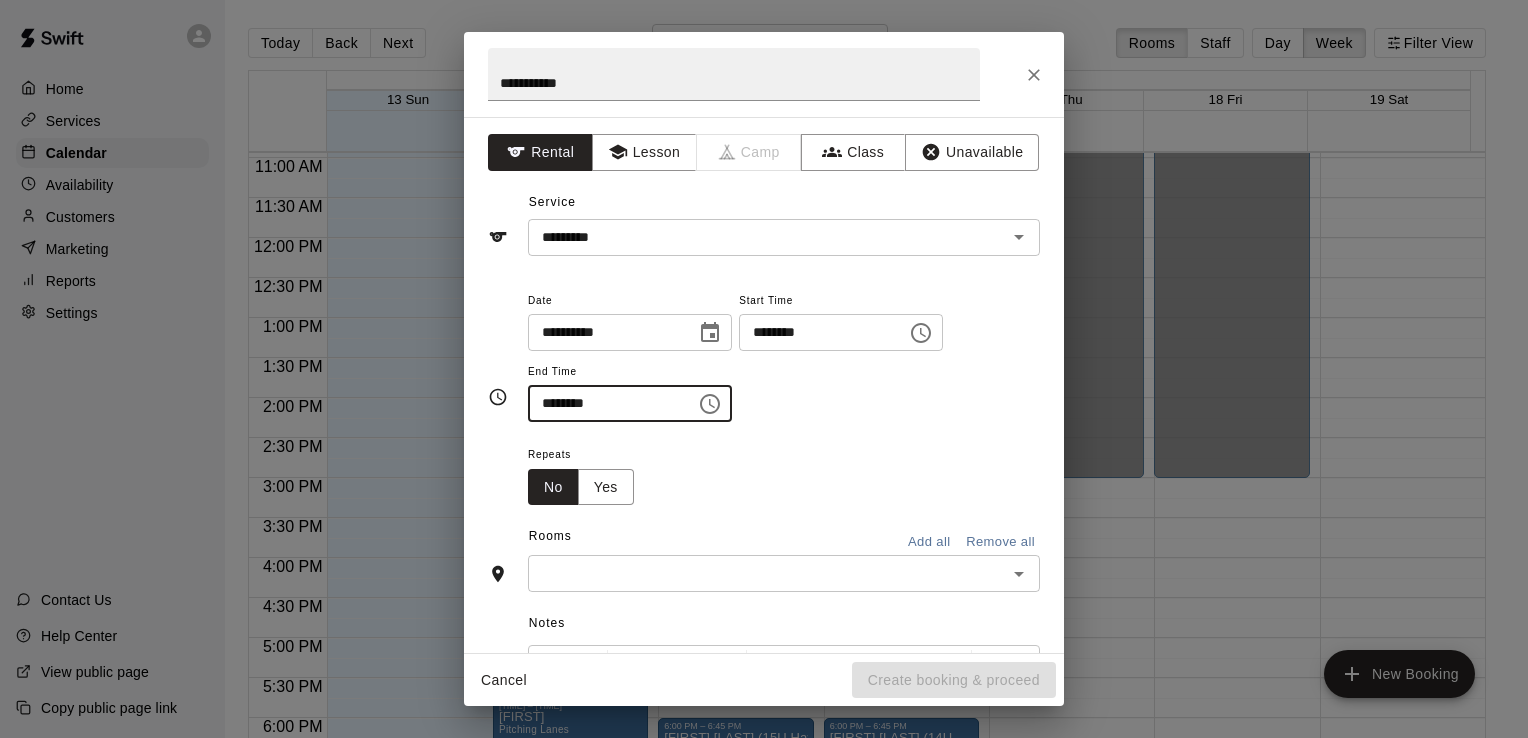 type on "********" 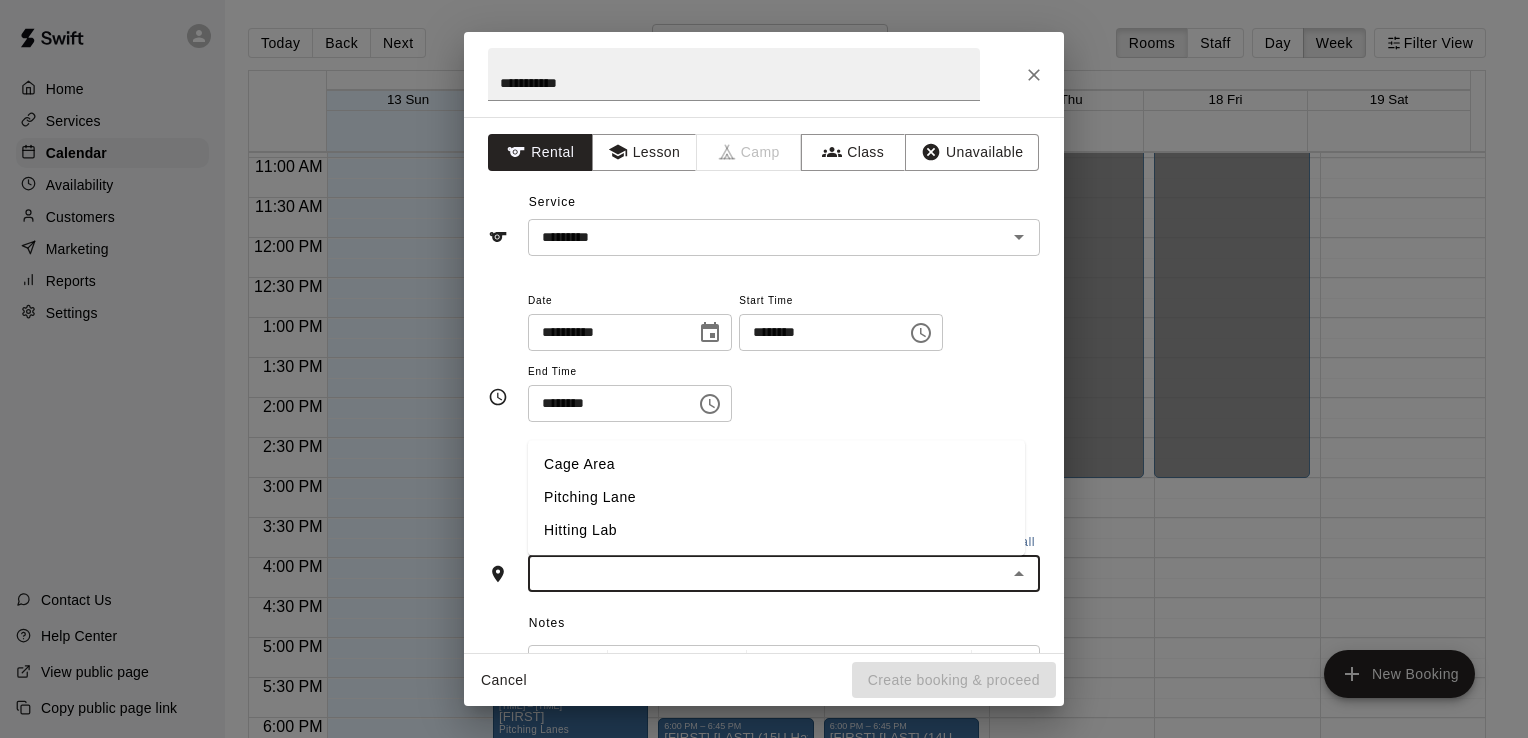click on "Hitting Lab" at bounding box center [776, 531] 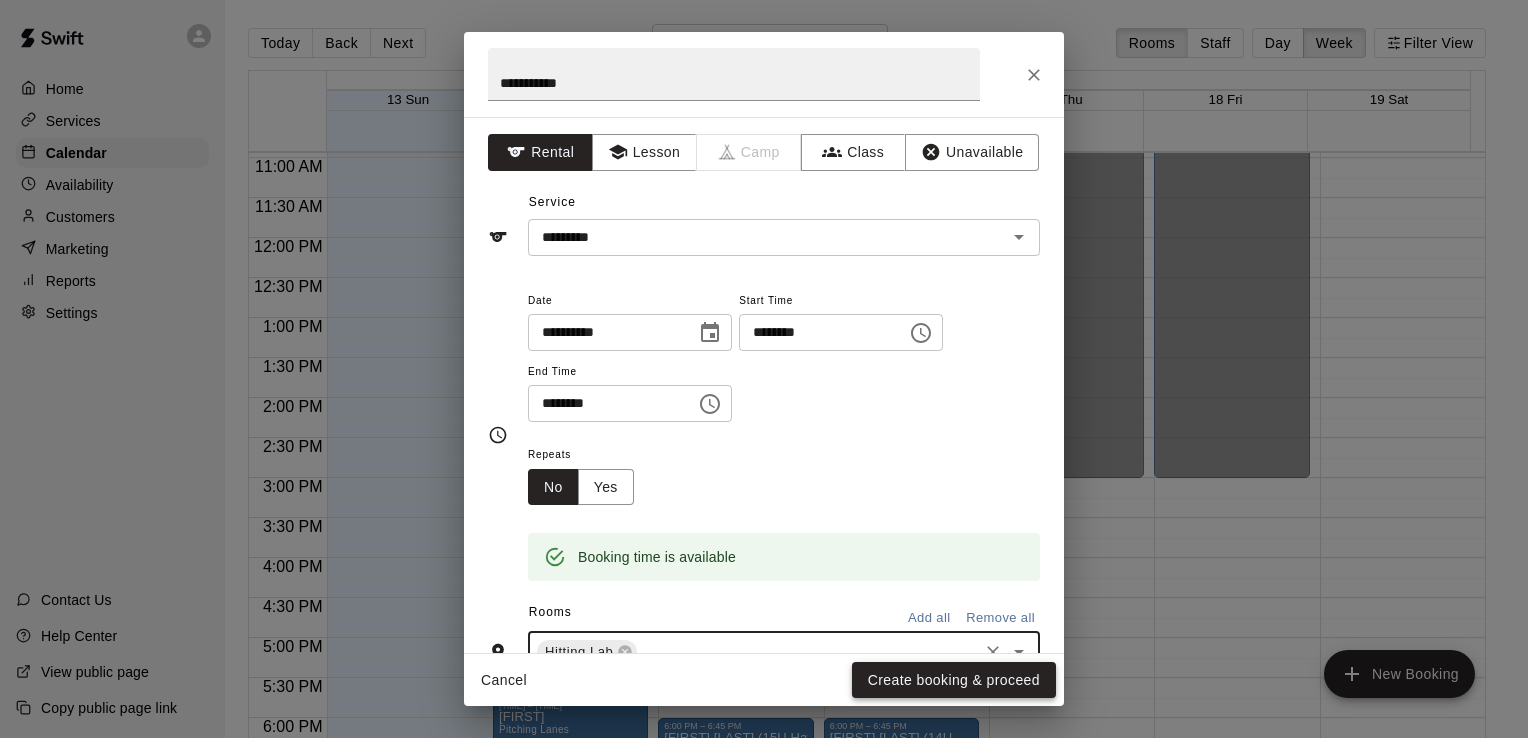 click on "Create booking & proceed" at bounding box center [954, 680] 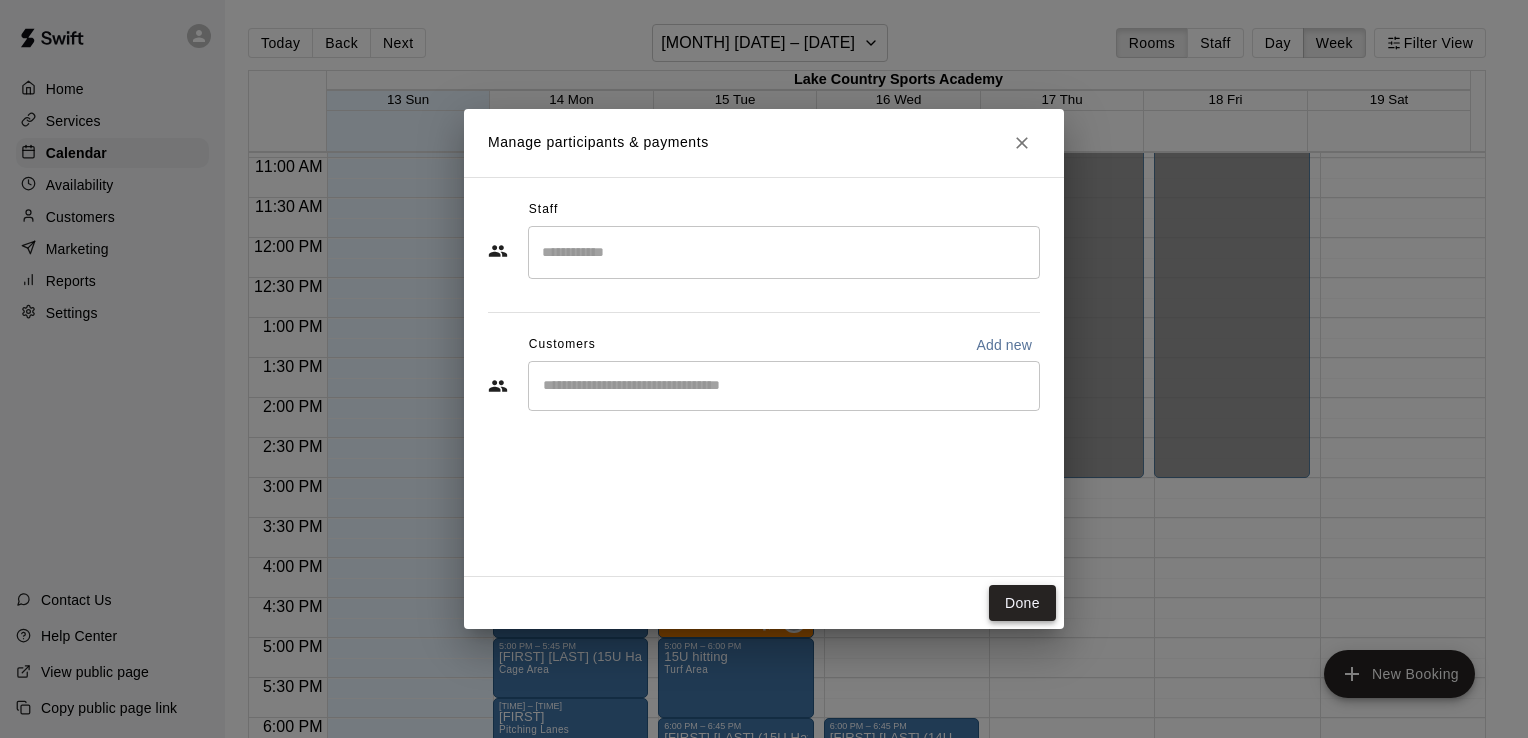 click on "Done" at bounding box center [1022, 603] 